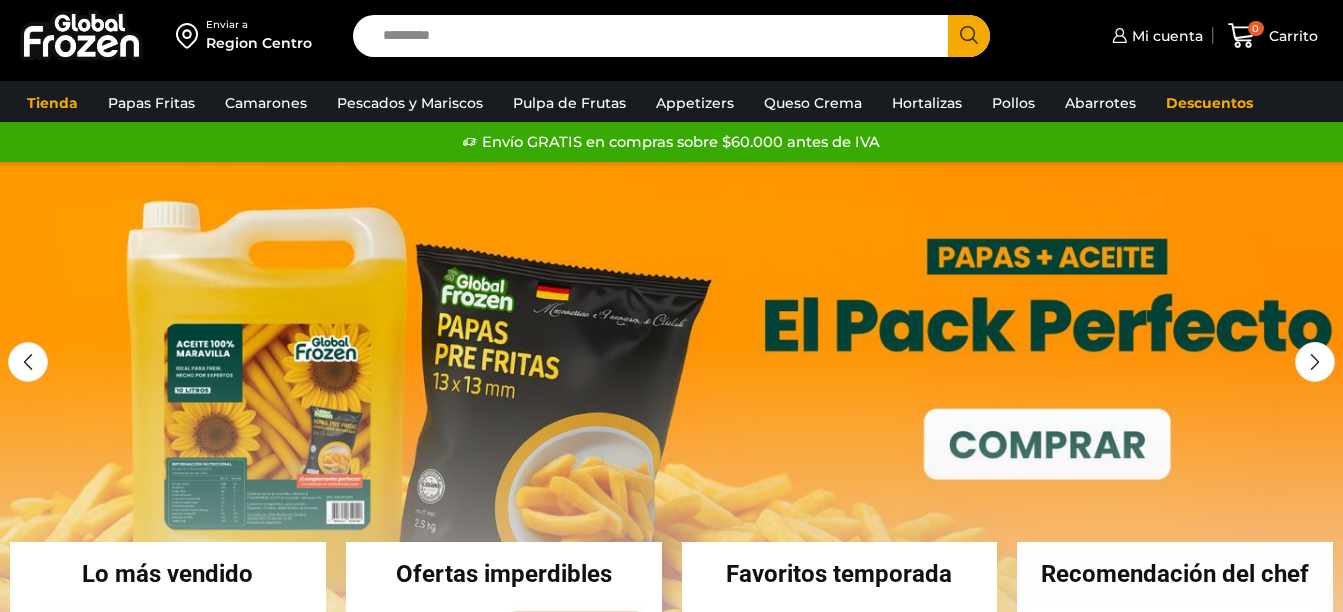 scroll, scrollTop: 0, scrollLeft: 0, axis: both 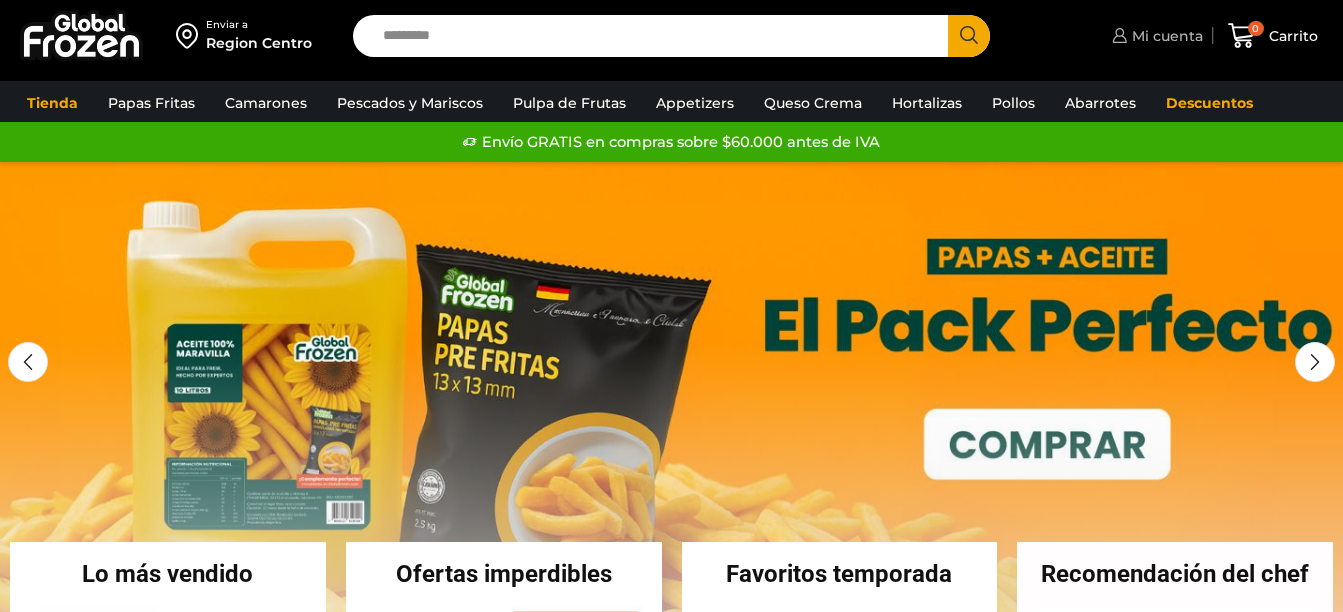 click on "Mi cuenta" at bounding box center (1165, 36) 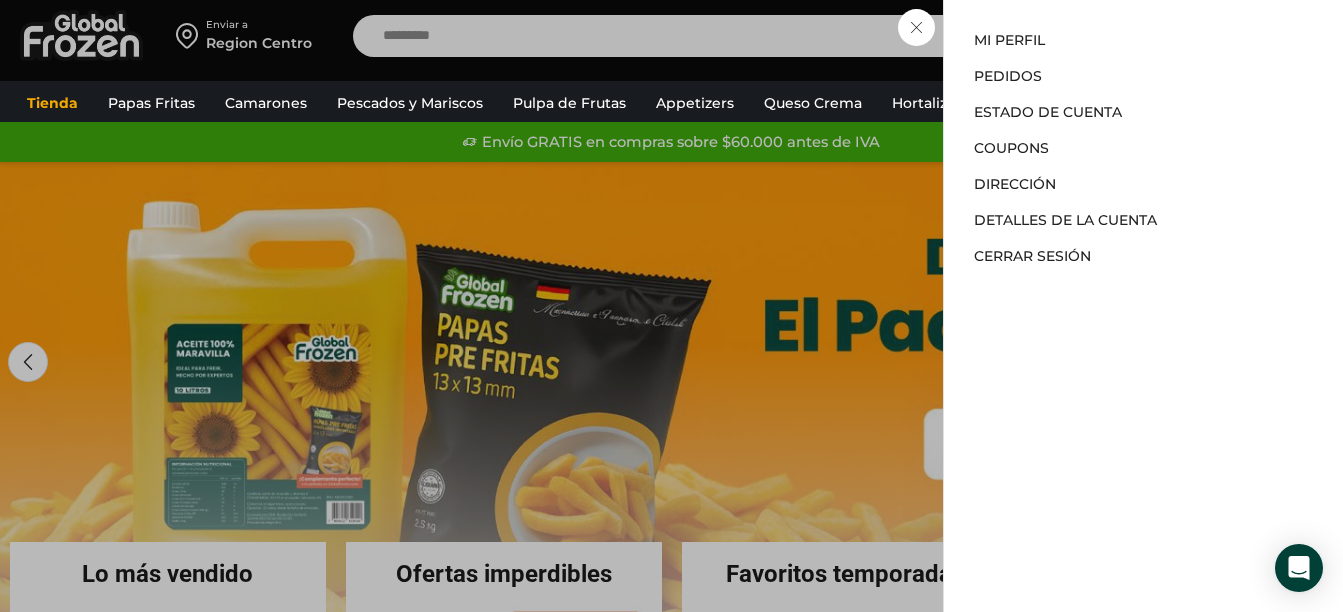 click on "Mi cuenta
Mi cuenta
Mi perfil
Pedidos
Descargas
Estado de Cuenta
Coupons
Dirección
Detalles de la cuenta" at bounding box center (1155, 36) 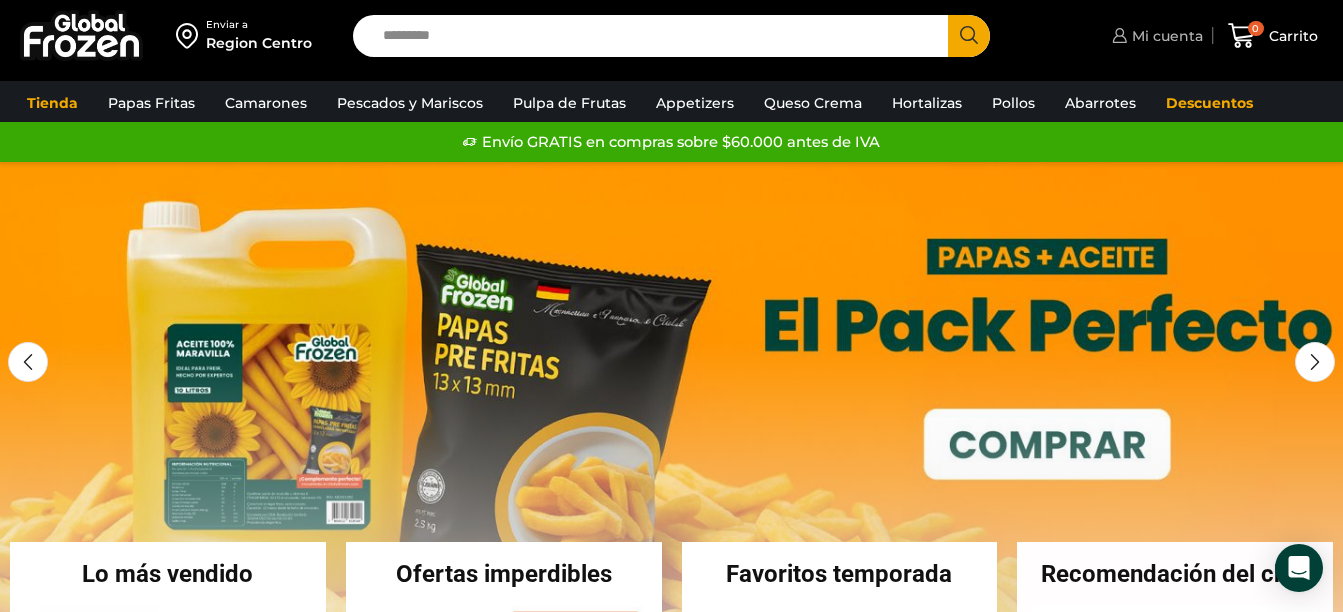 click 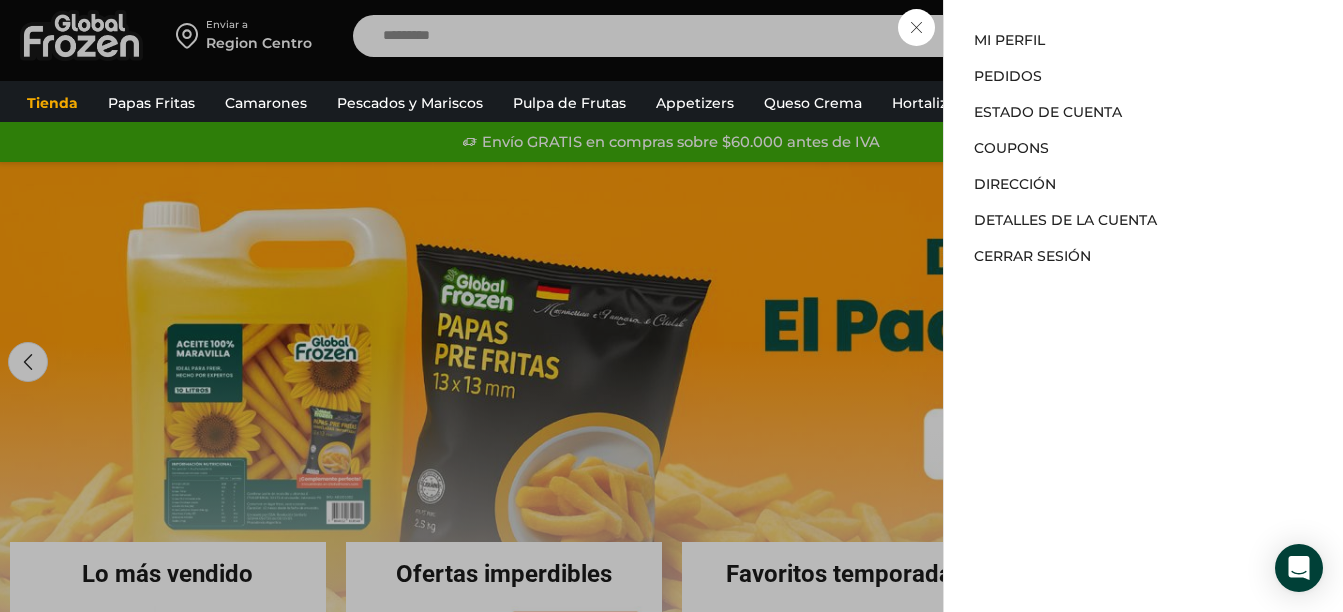 click on "Mi cuenta
Mi cuenta
Mi perfil
Pedidos
Descargas
Estado de Cuenta
Coupons
Dirección
Detalles de la cuenta" at bounding box center [1155, 36] 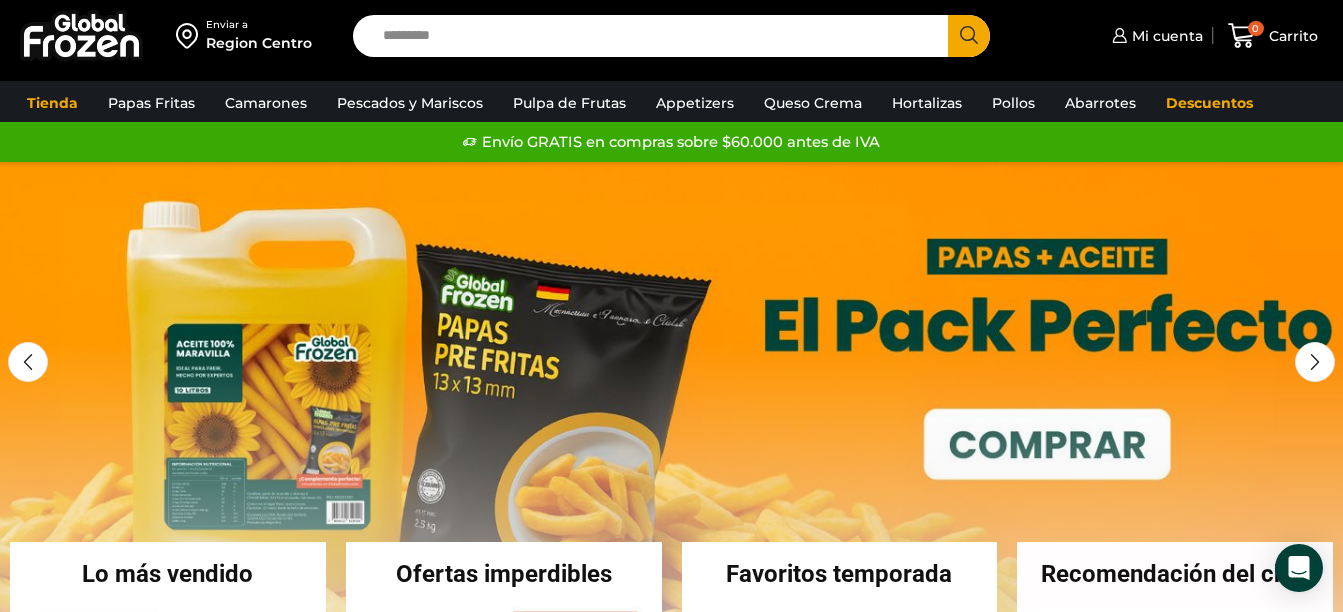 click on "Search input" at bounding box center [655, 36] 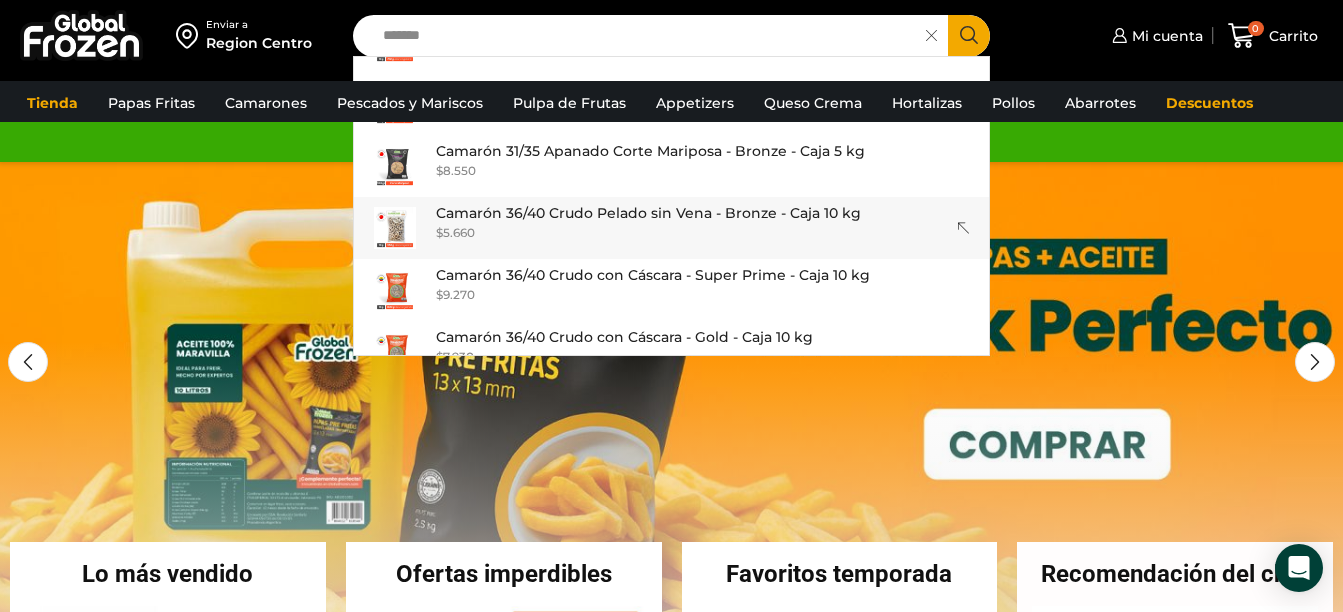 scroll, scrollTop: 1223, scrollLeft: 0, axis: vertical 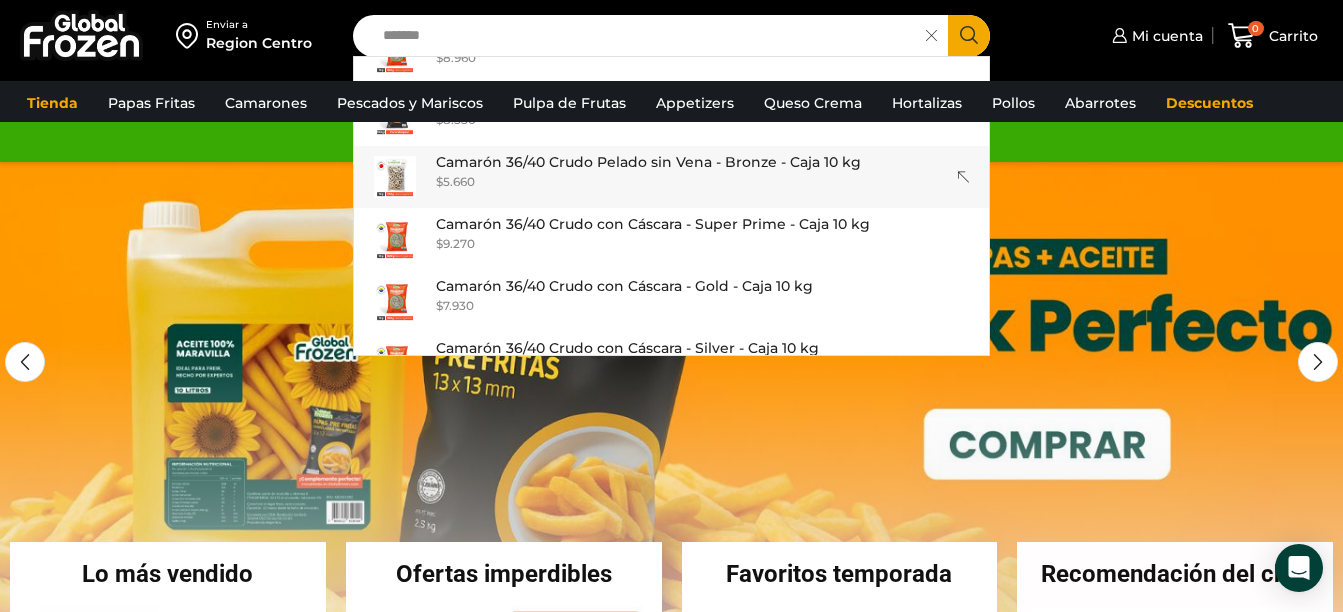 click on "Camarón 36/40 Crudo Pelado sin Vena - Bronze - Caja 10 kg" at bounding box center (648, 162) 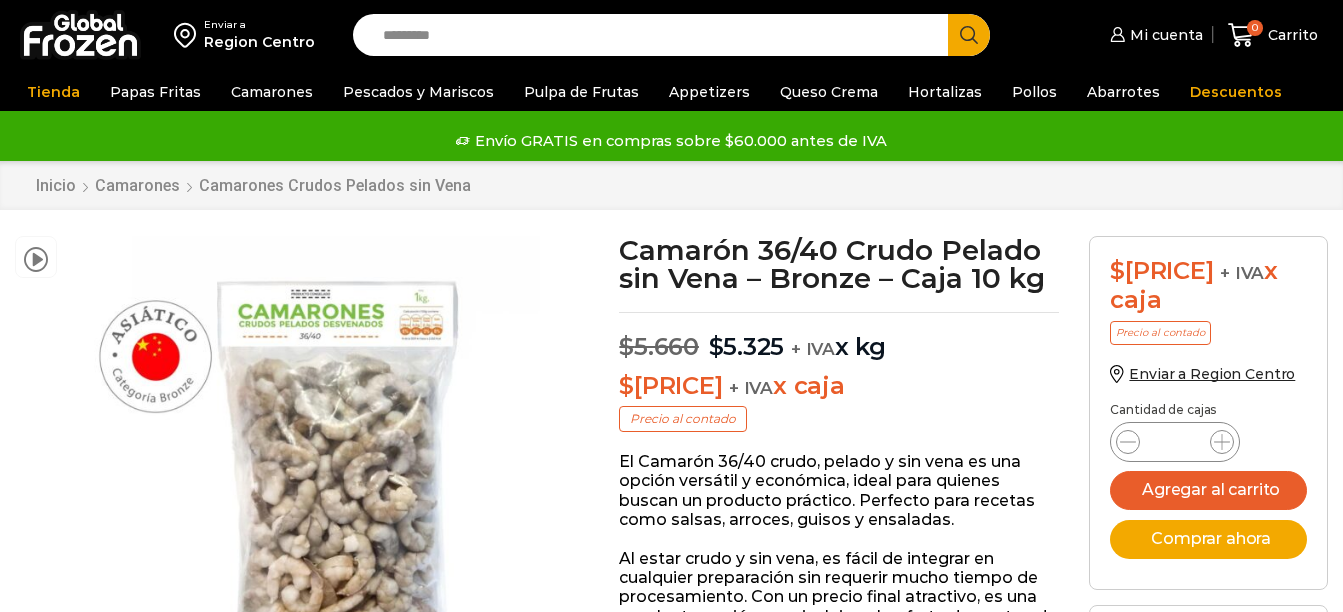 scroll, scrollTop: 0, scrollLeft: 0, axis: both 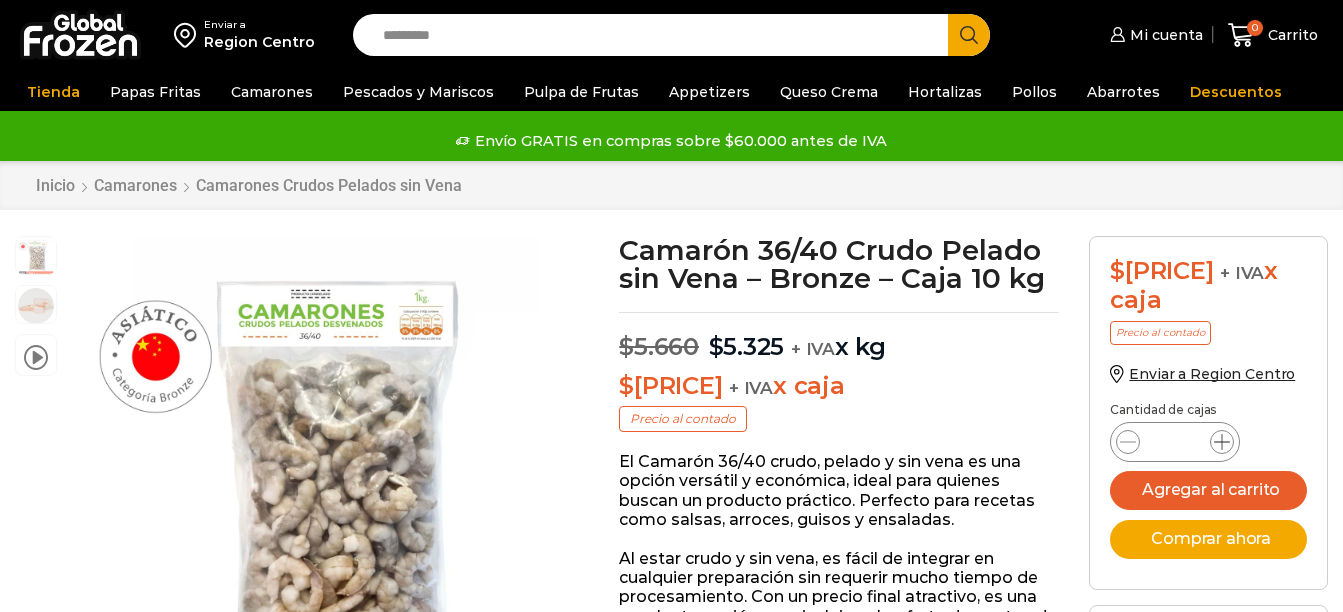 click 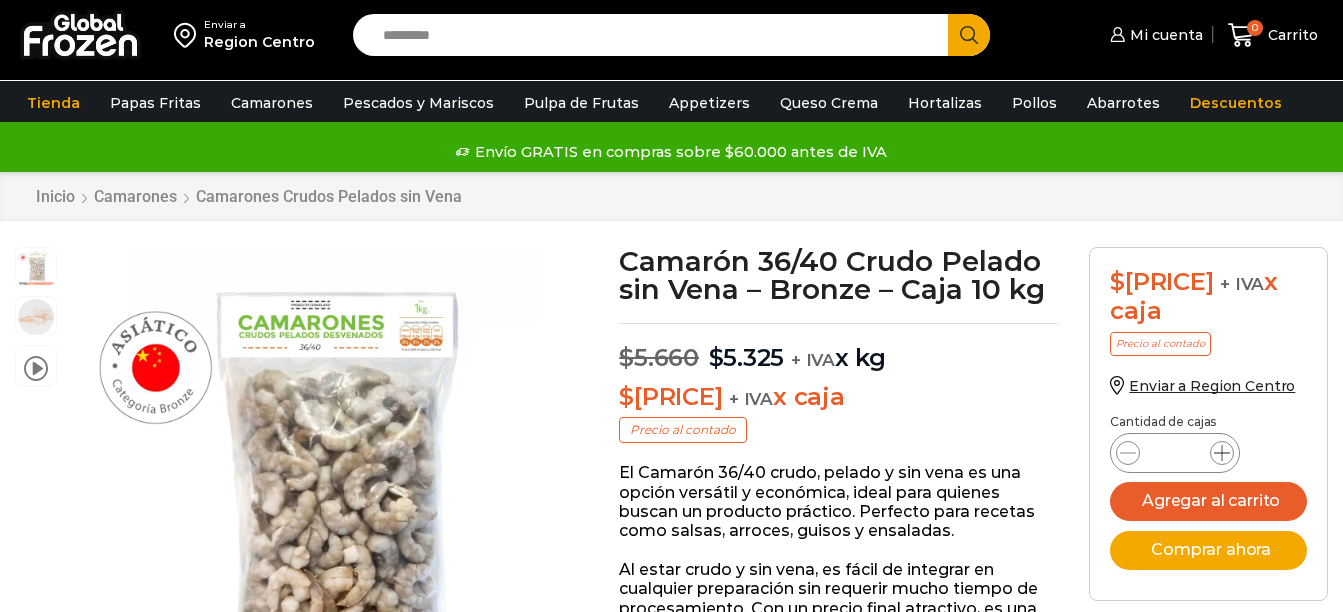 scroll, scrollTop: 1, scrollLeft: 0, axis: vertical 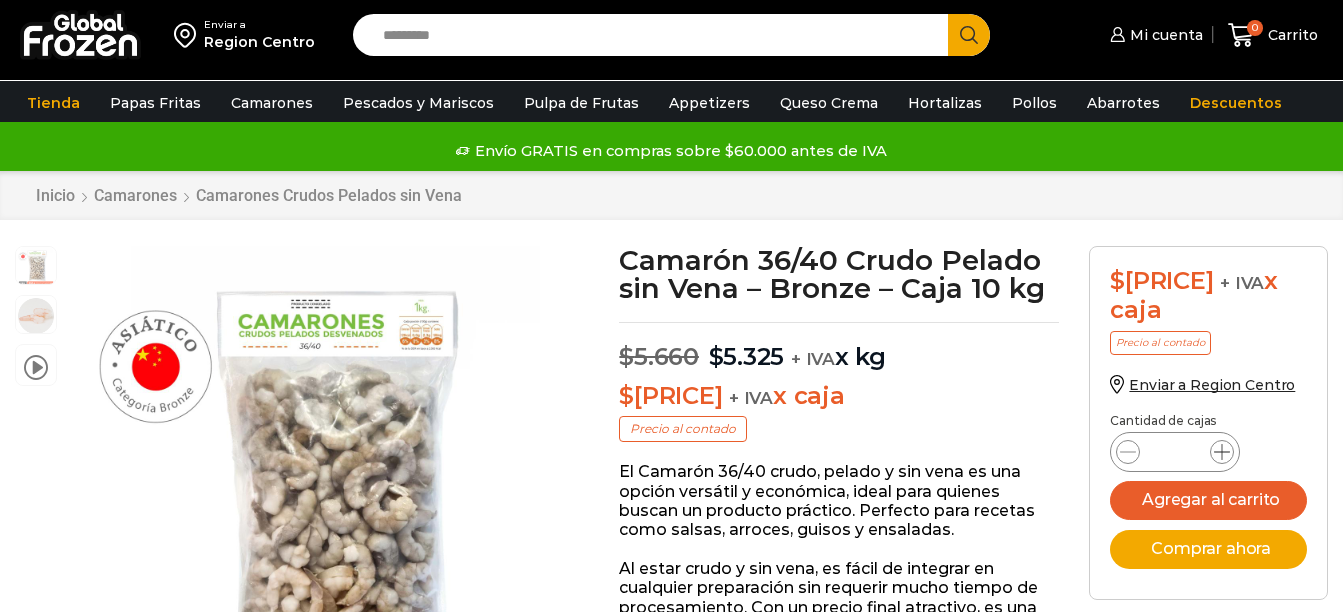 click 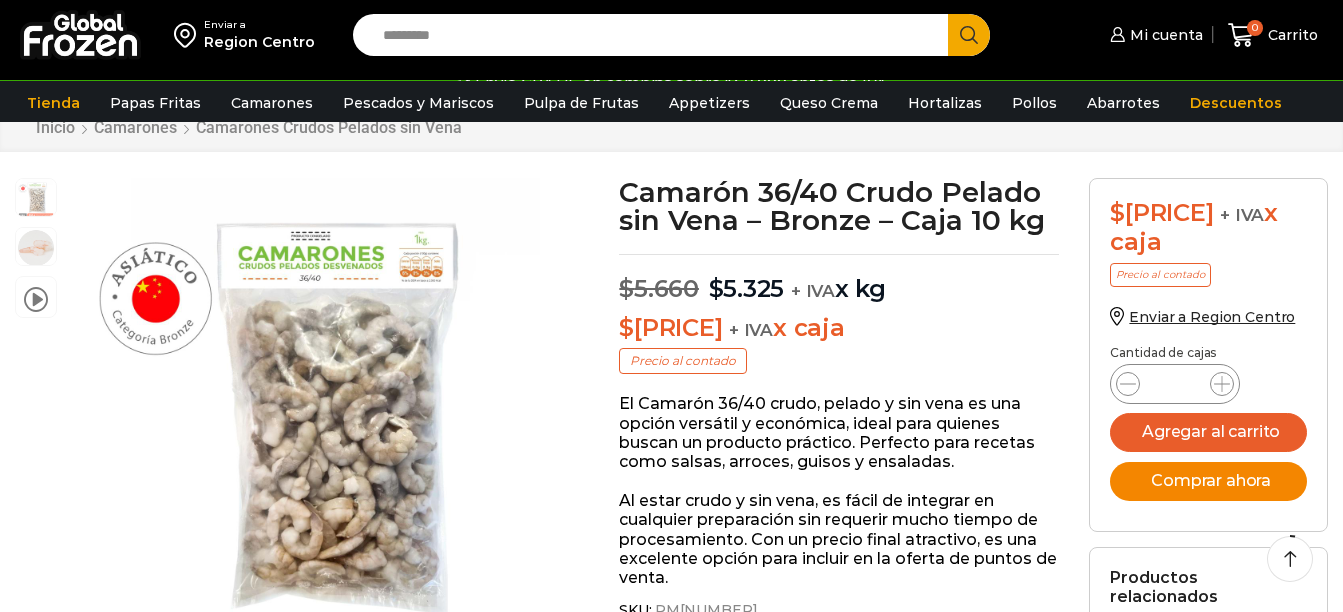 scroll, scrollTop: 101, scrollLeft: 0, axis: vertical 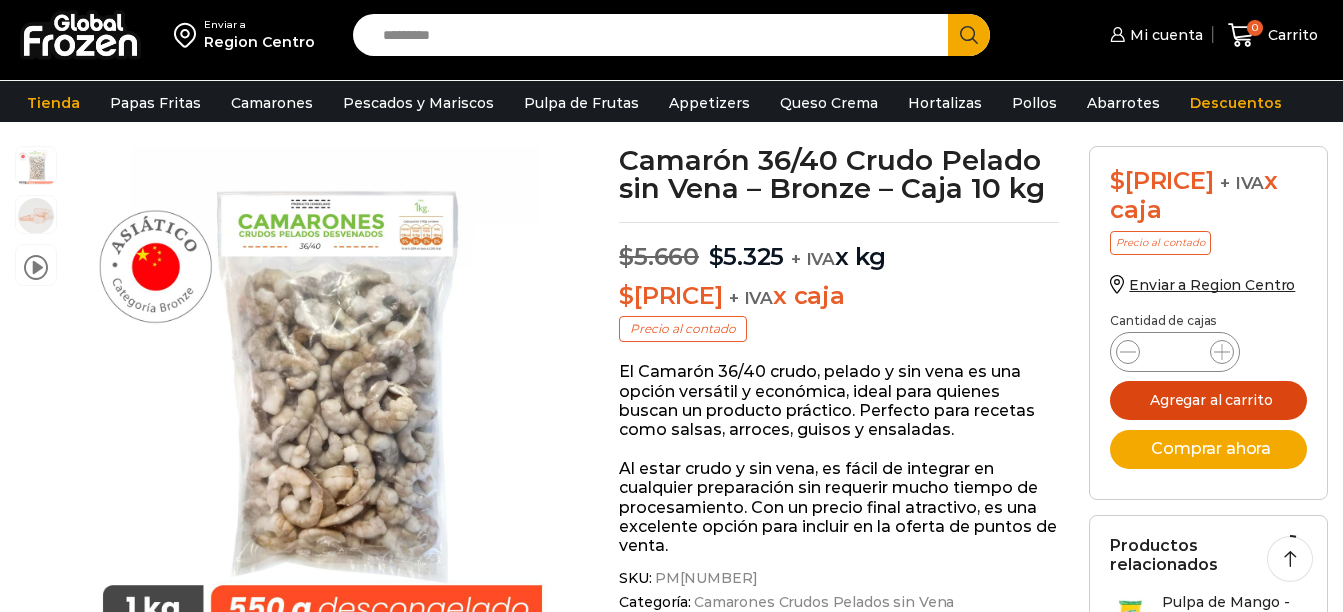 click on "Agregar al carrito" at bounding box center [1208, 400] 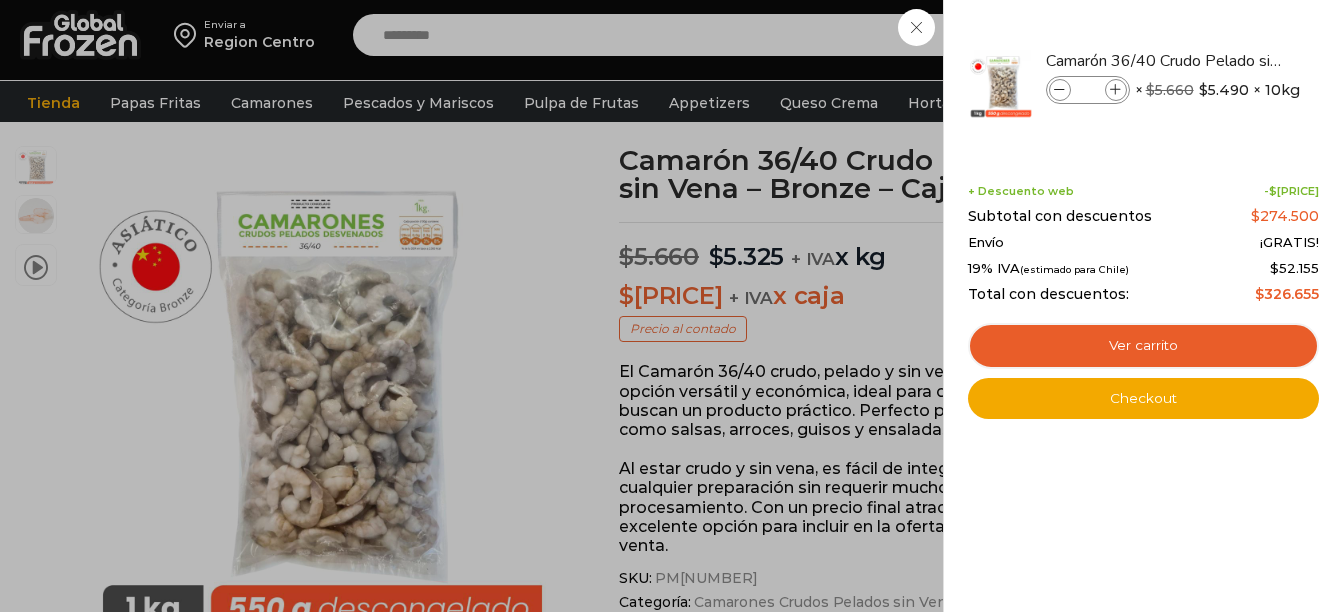 click on "5
Carrito
5
5
Shopping Cart
*" at bounding box center (1273, 35) 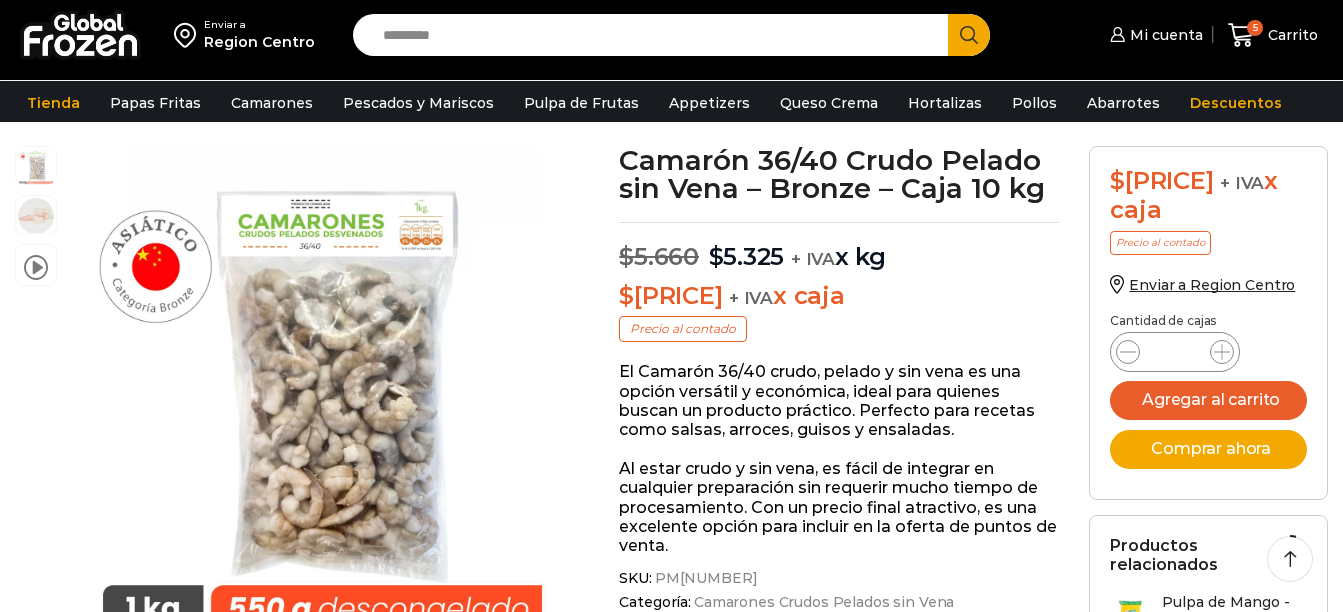 click on "Search input" at bounding box center [655, 35] 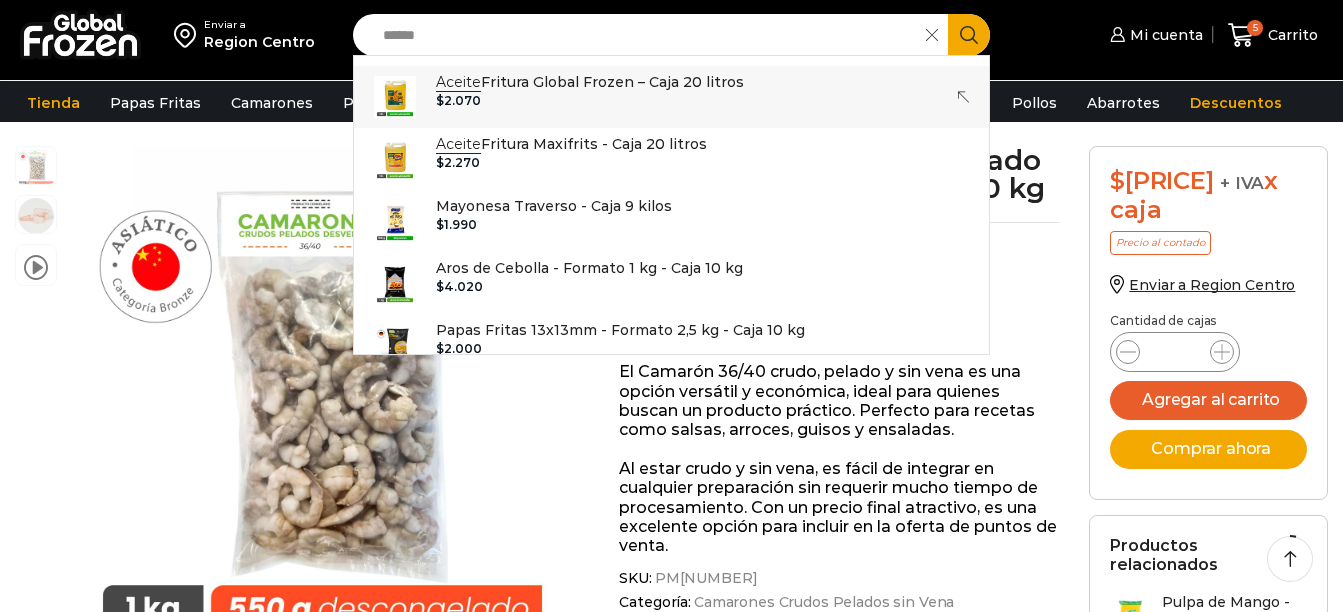 click on "$ 2.070" at bounding box center [590, 101] 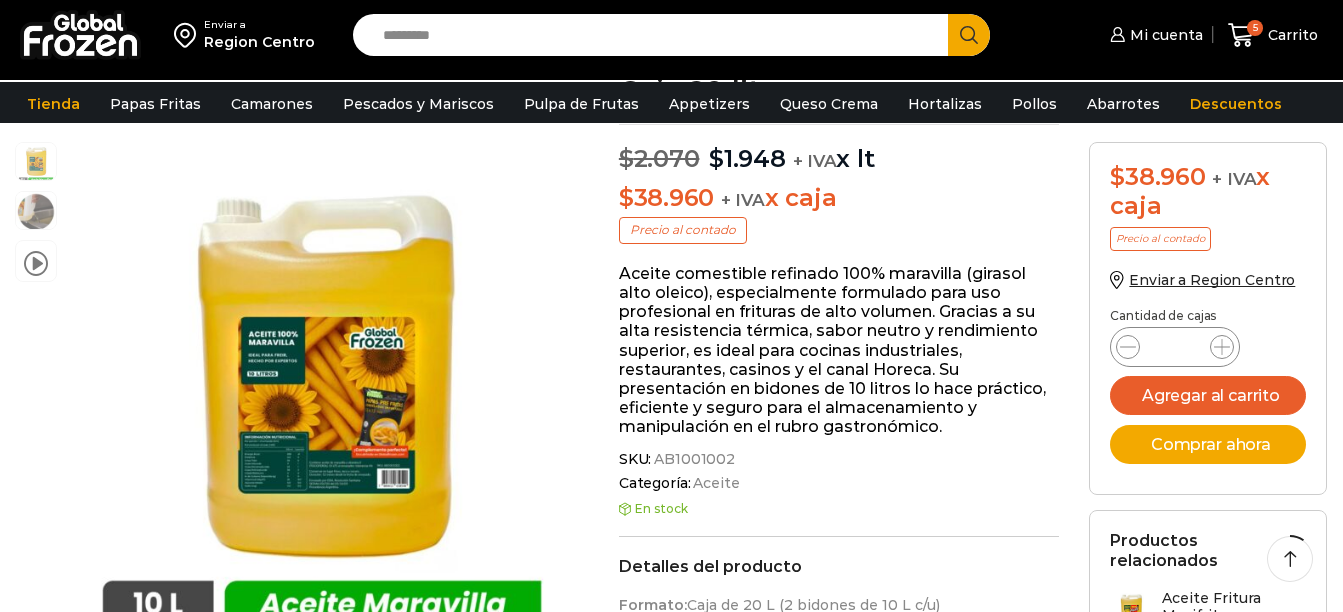 click 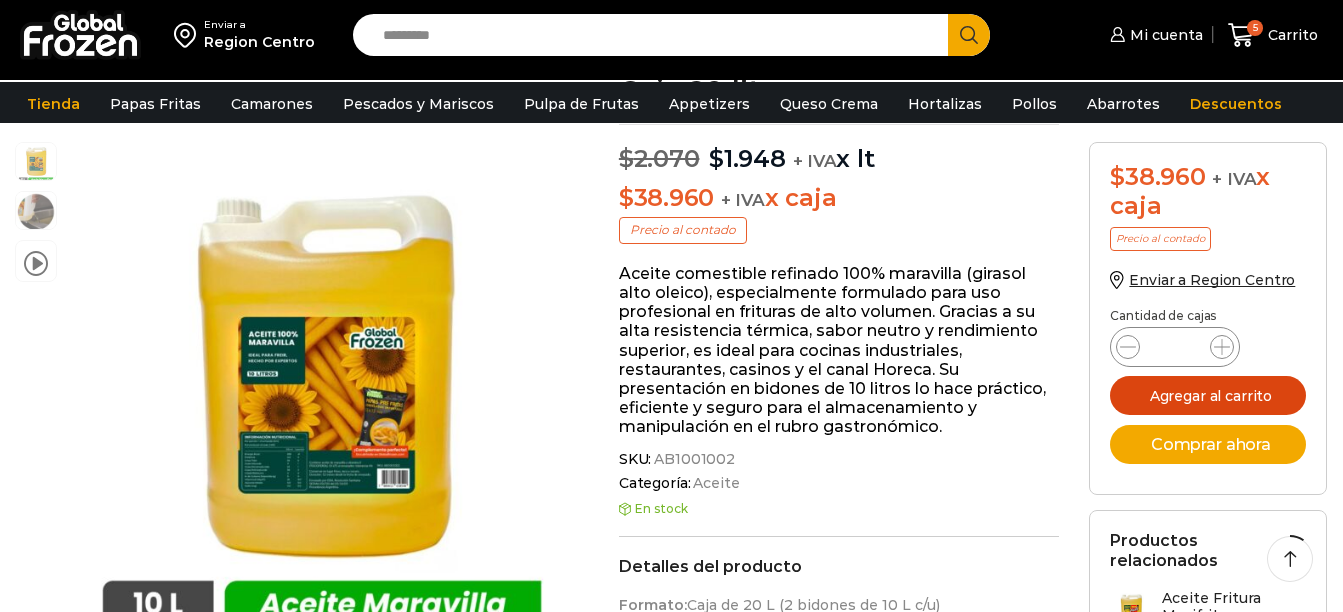 click on "Agregar al carrito" at bounding box center [1208, 395] 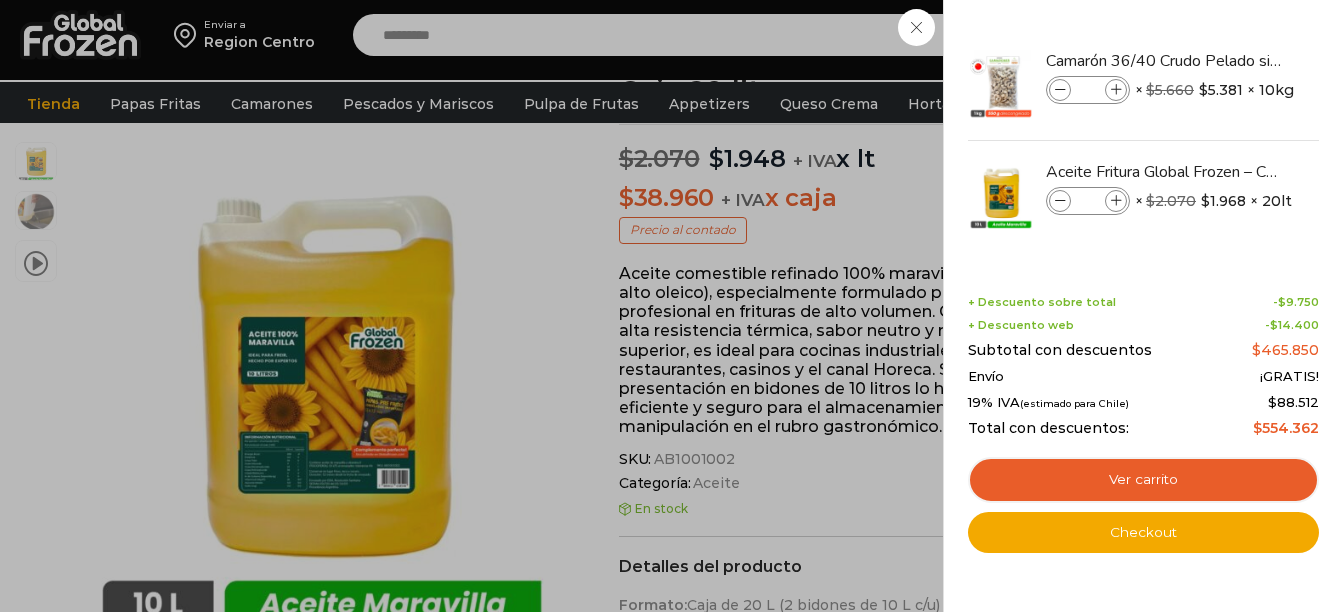 click on "10
Carrito
10
10
Shopping Cart
*" at bounding box center (1273, 35) 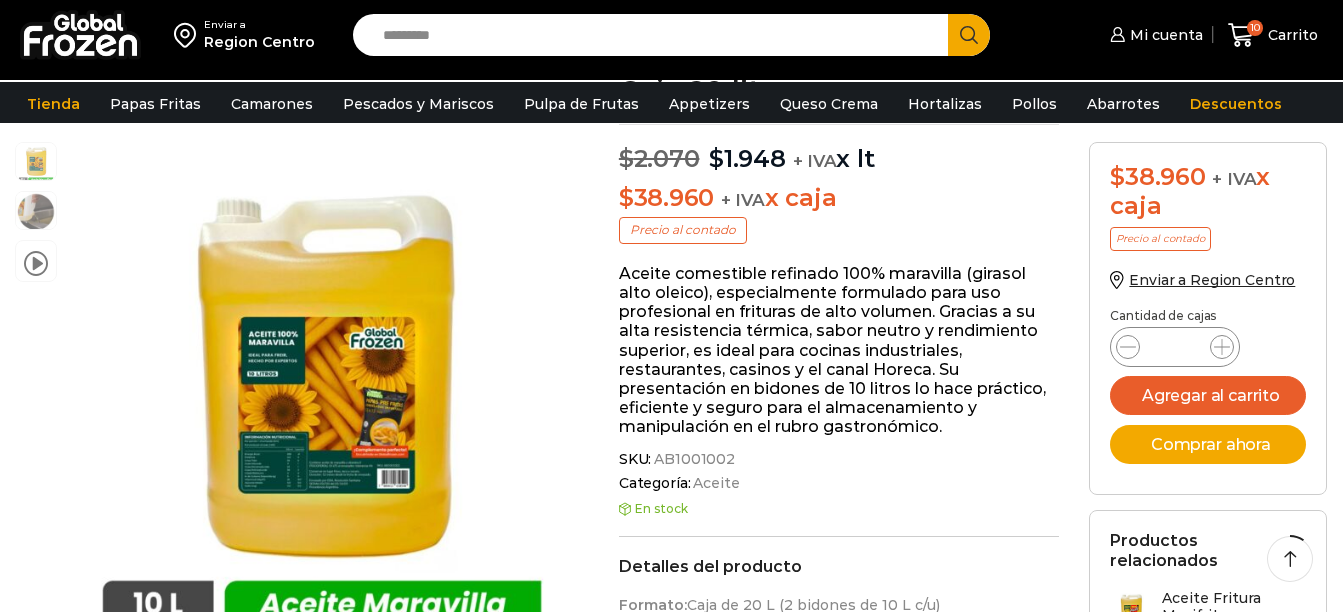click on "Search input" at bounding box center [655, 35] 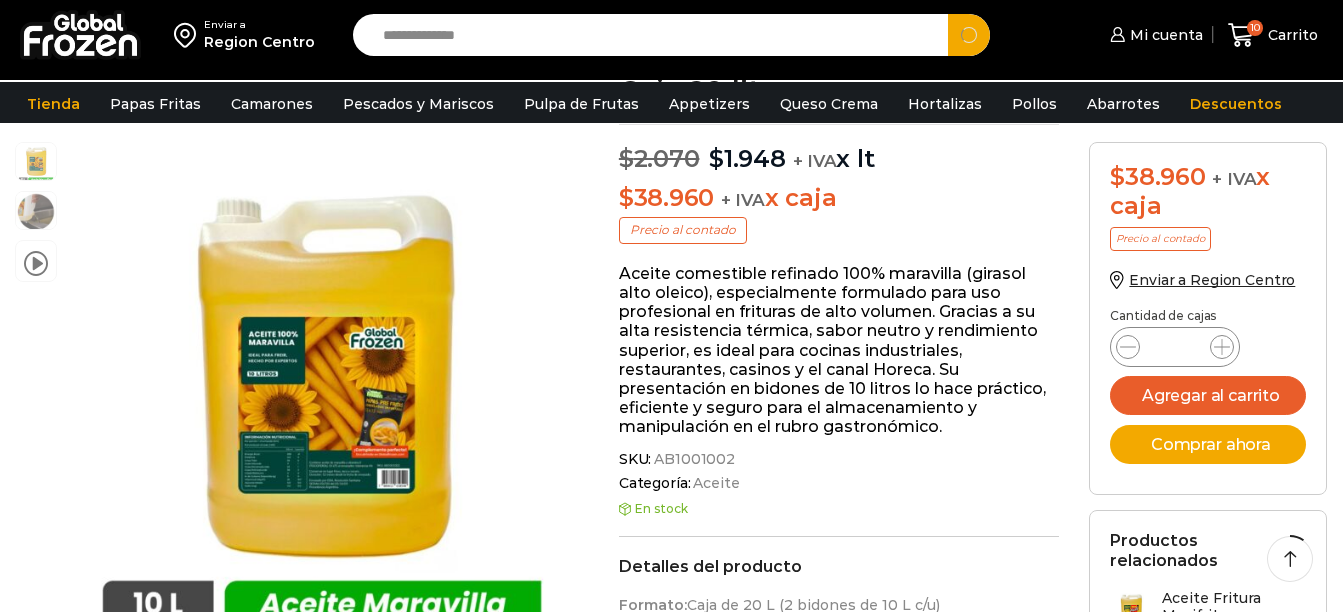 type on "**********" 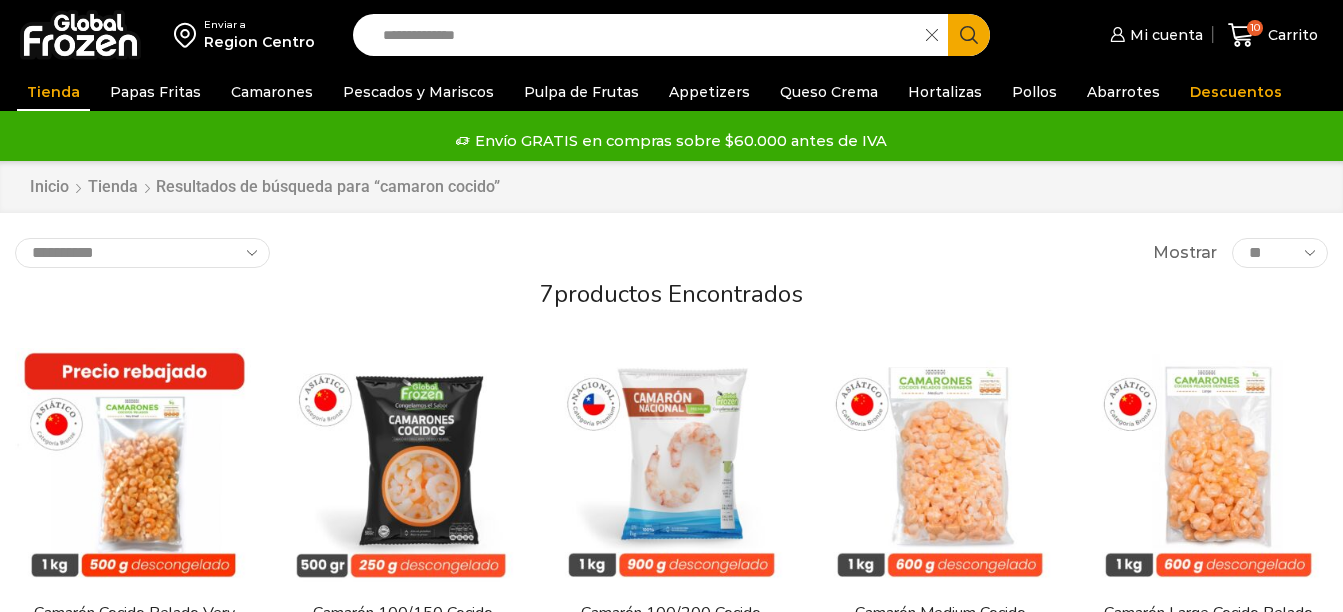 scroll, scrollTop: 0, scrollLeft: 0, axis: both 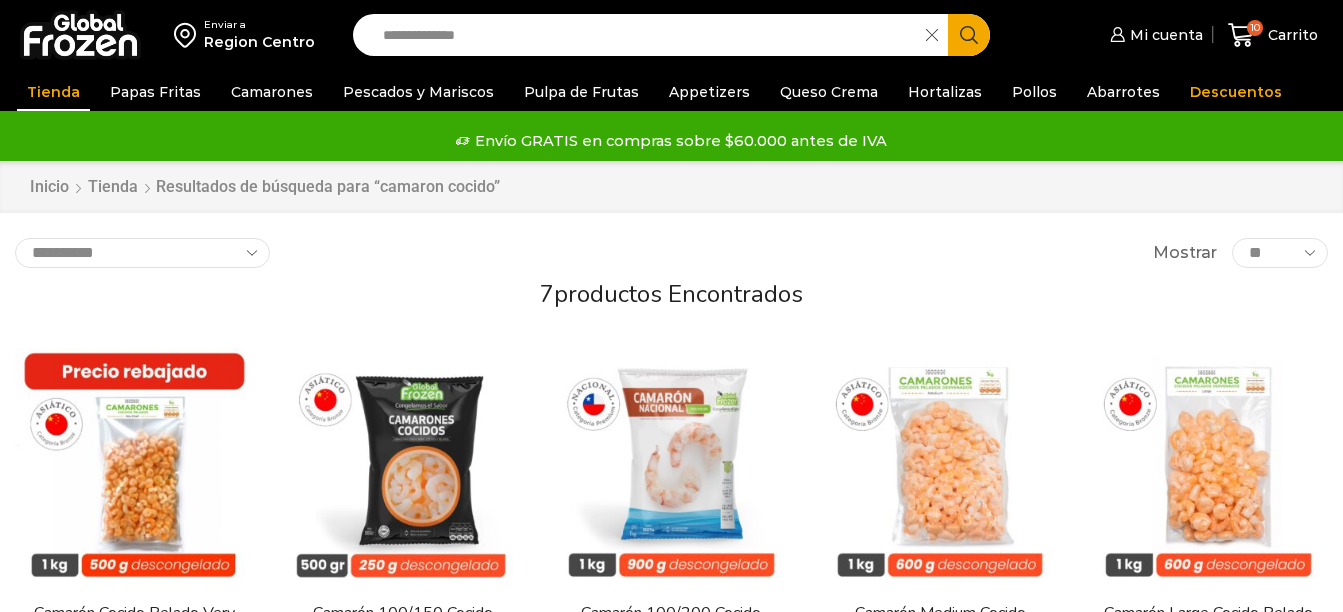 click on "**********" at bounding box center [644, 35] 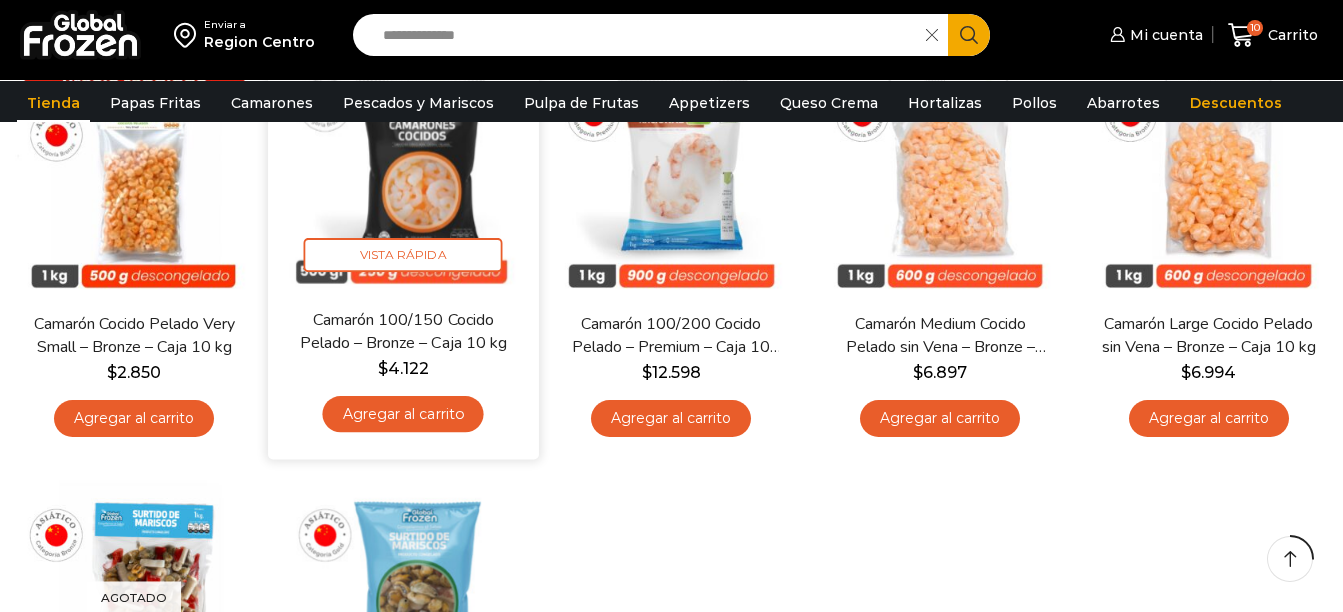 scroll, scrollTop: 345, scrollLeft: 0, axis: vertical 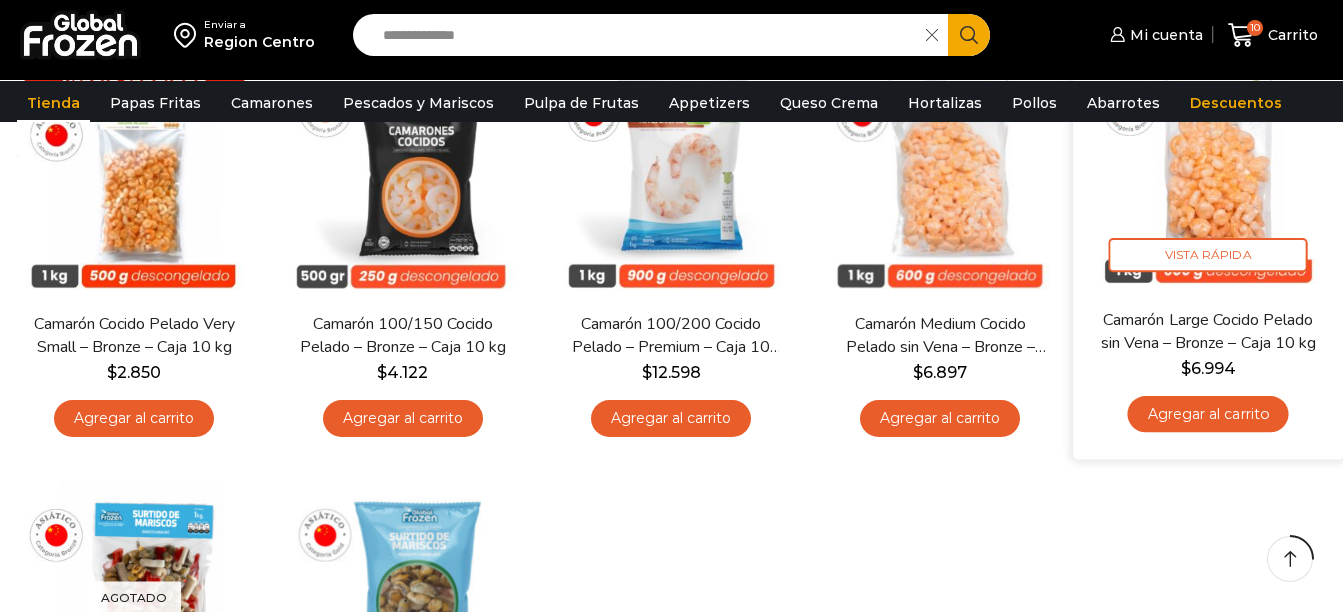 click on "Agregar al carrito" at bounding box center [1208, 414] 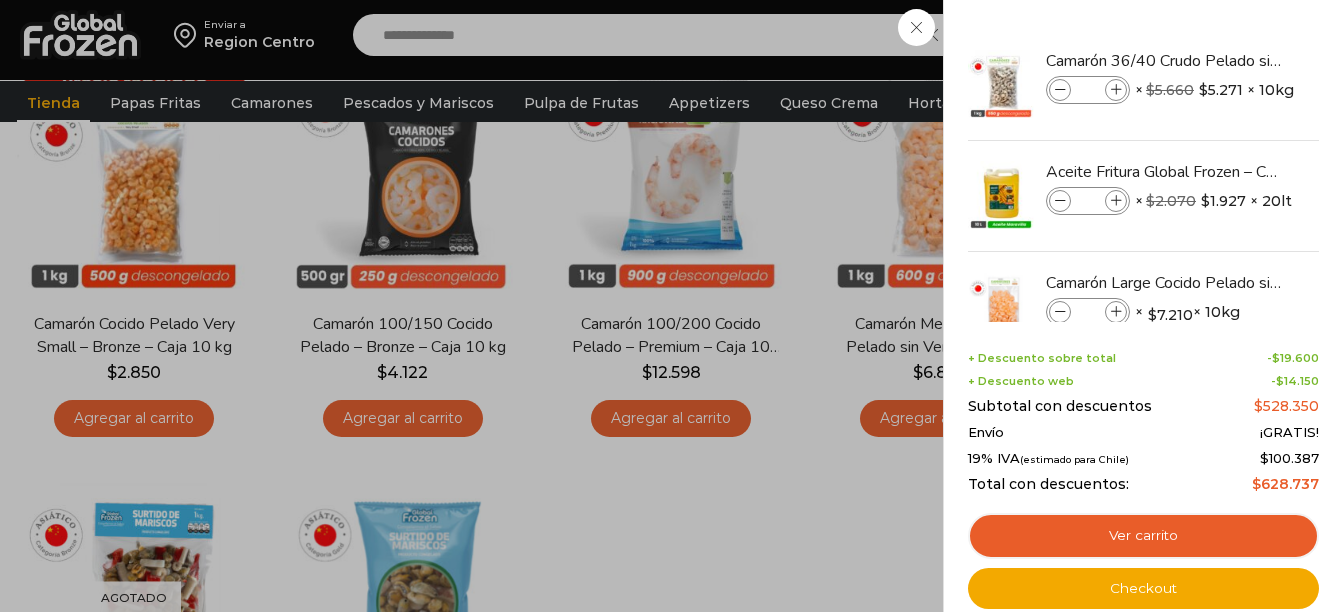 click on "11
Carrito
11
11
Shopping Cart
*" at bounding box center [1273, 35] 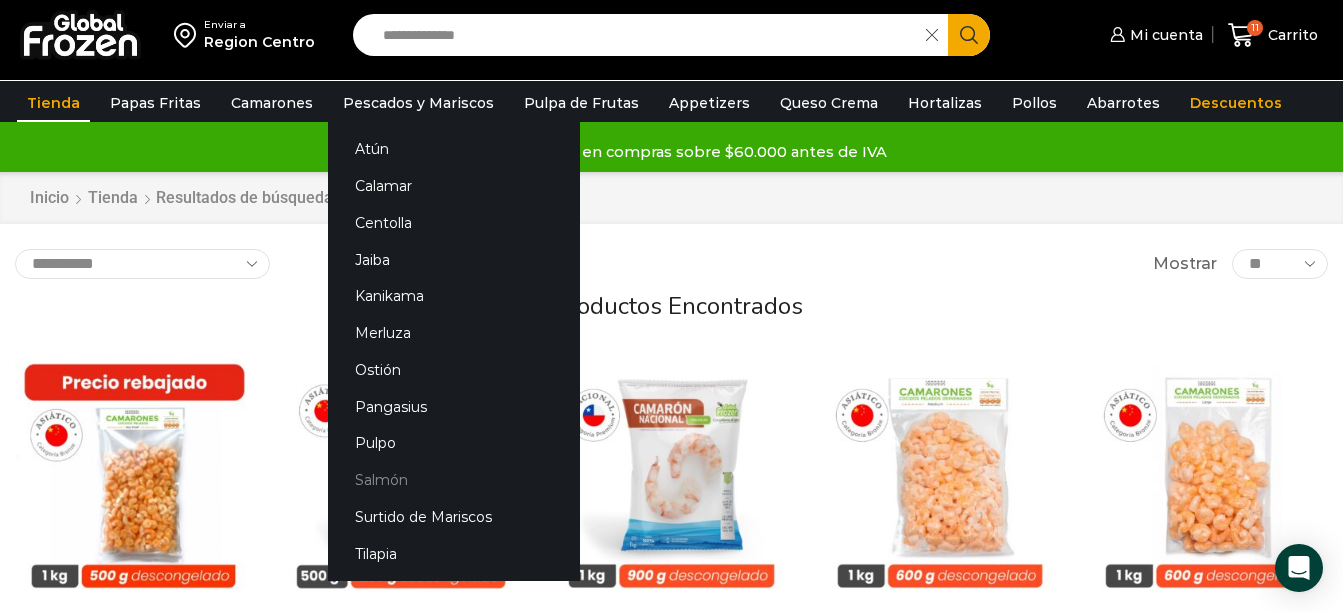 scroll, scrollTop: 100, scrollLeft: 0, axis: vertical 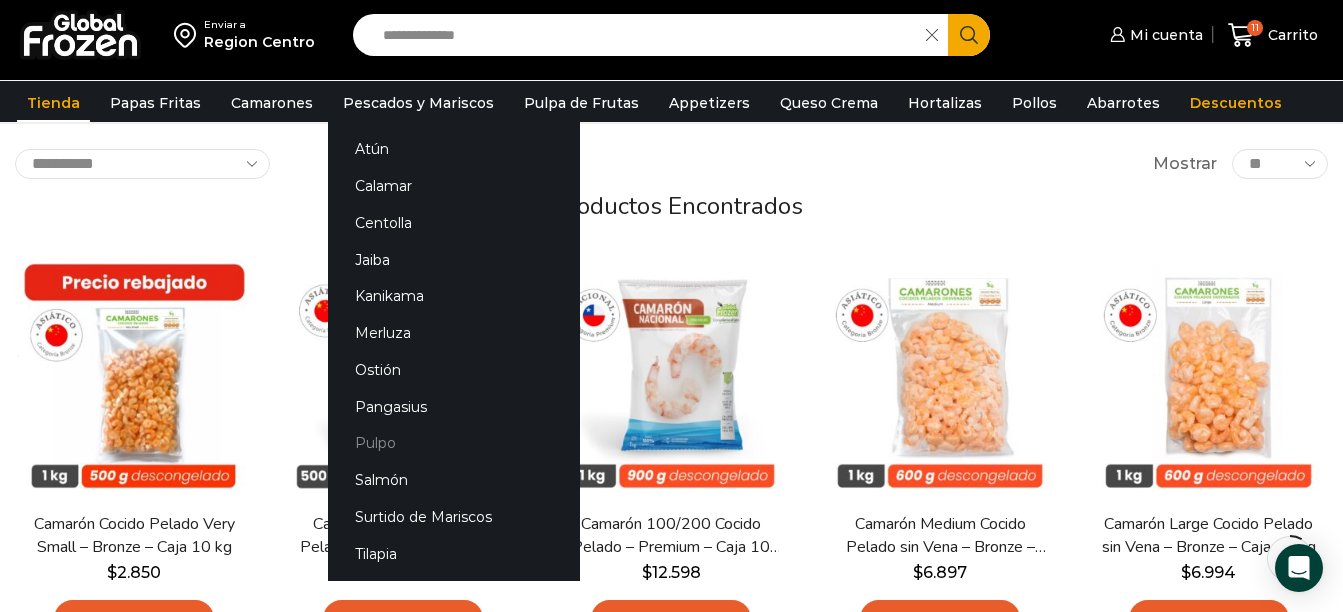 click on "Pulpo" at bounding box center [454, 443] 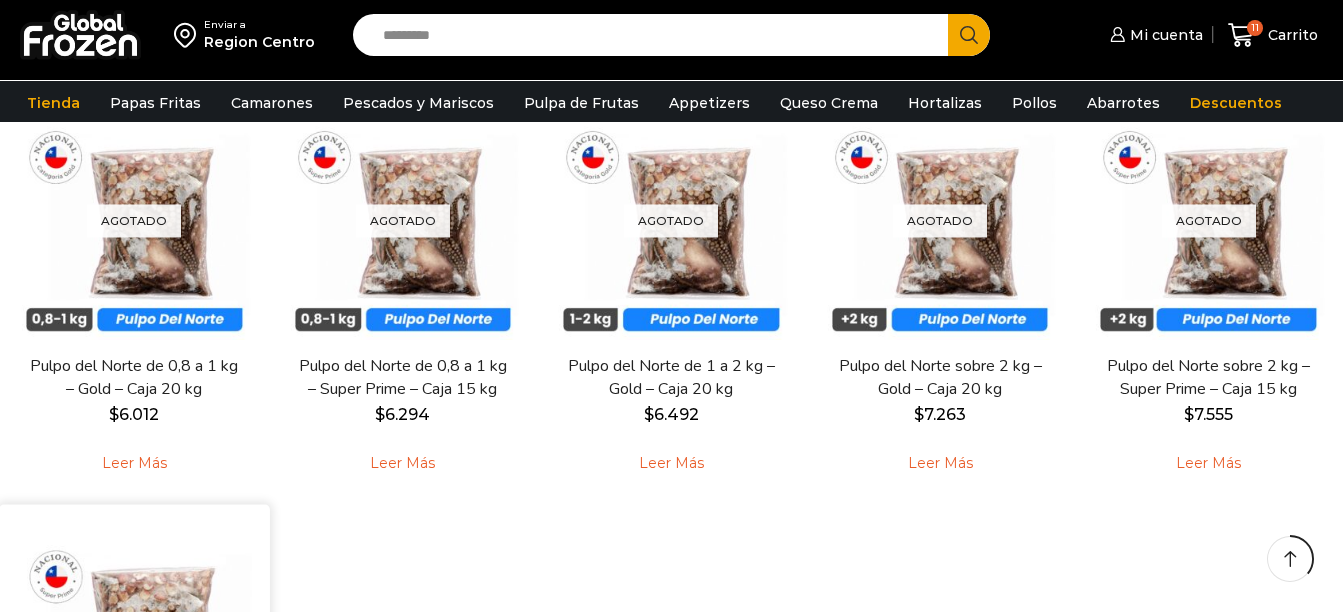 scroll, scrollTop: 1, scrollLeft: 0, axis: vertical 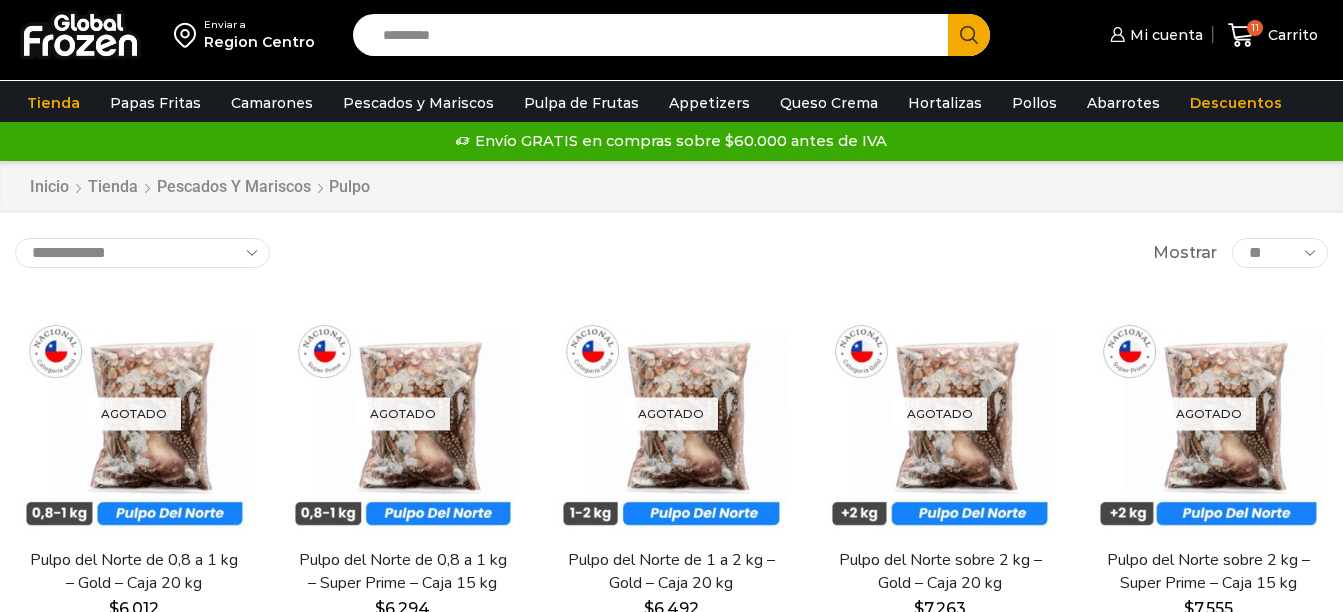click on "Search input" at bounding box center (655, 35) 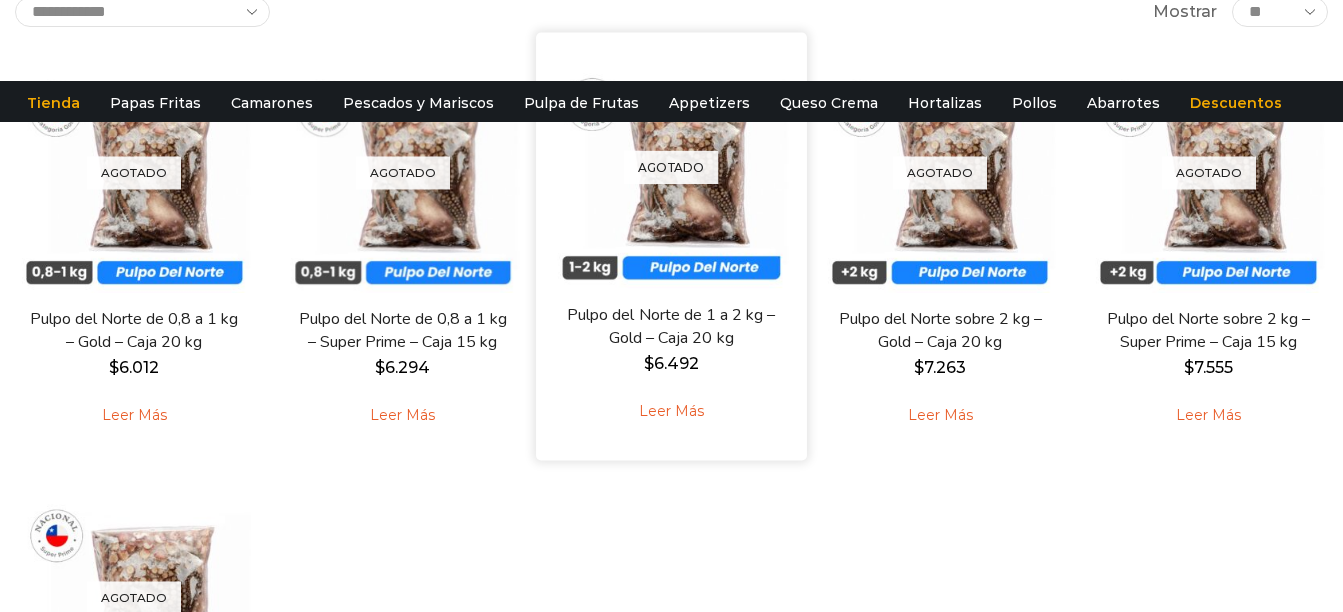 scroll, scrollTop: 0, scrollLeft: 0, axis: both 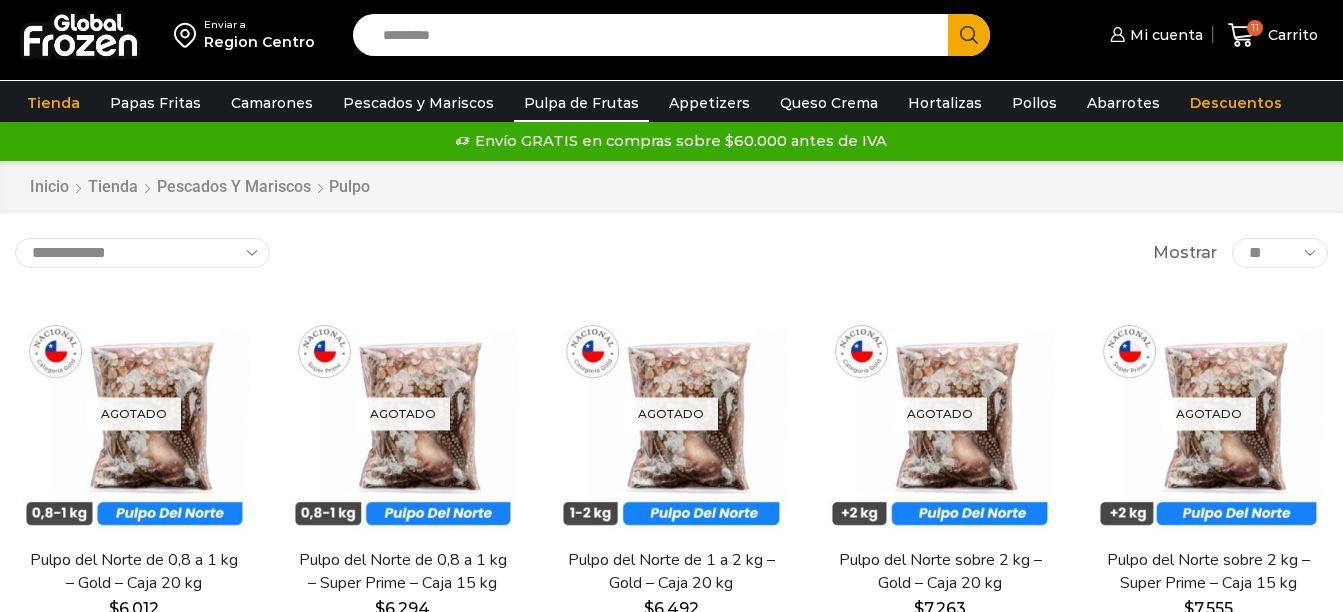 click on "Pulpa de Frutas" at bounding box center [581, 103] 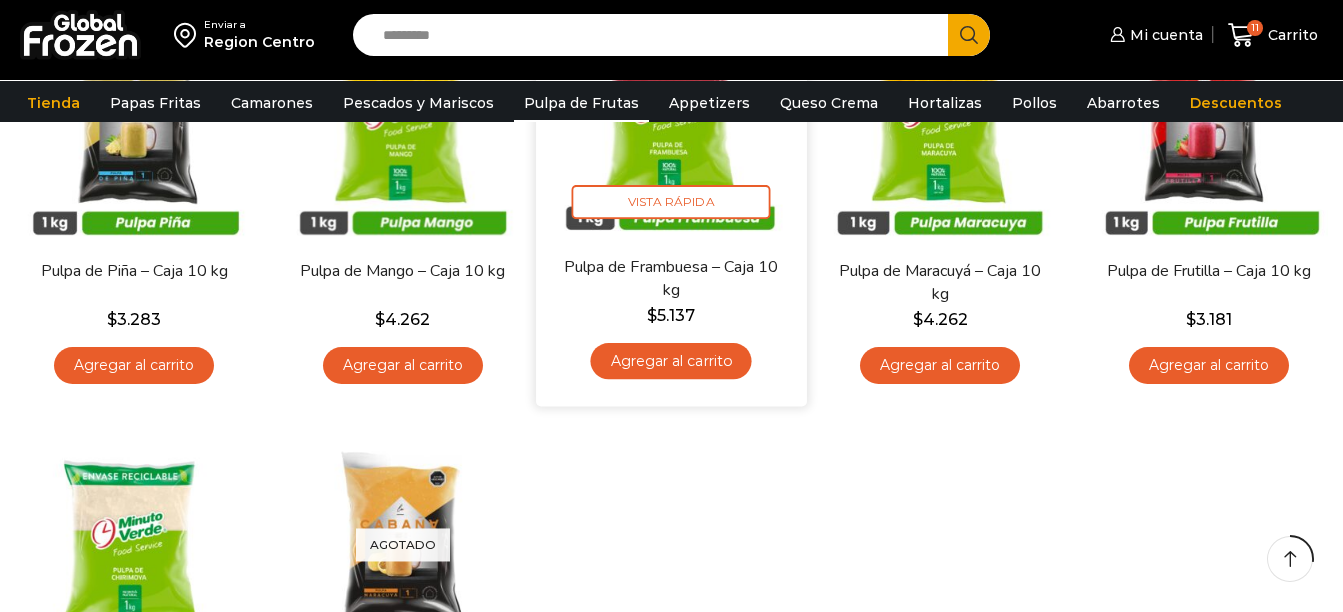 scroll, scrollTop: 300, scrollLeft: 0, axis: vertical 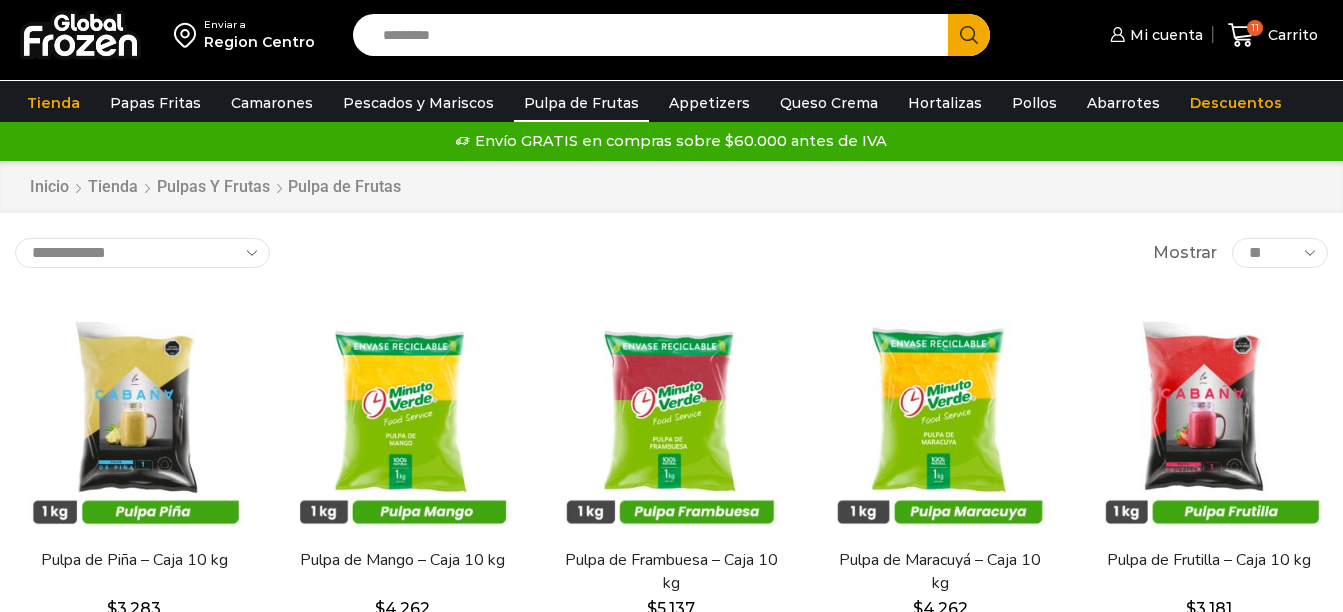 click on "Search input" at bounding box center [655, 35] 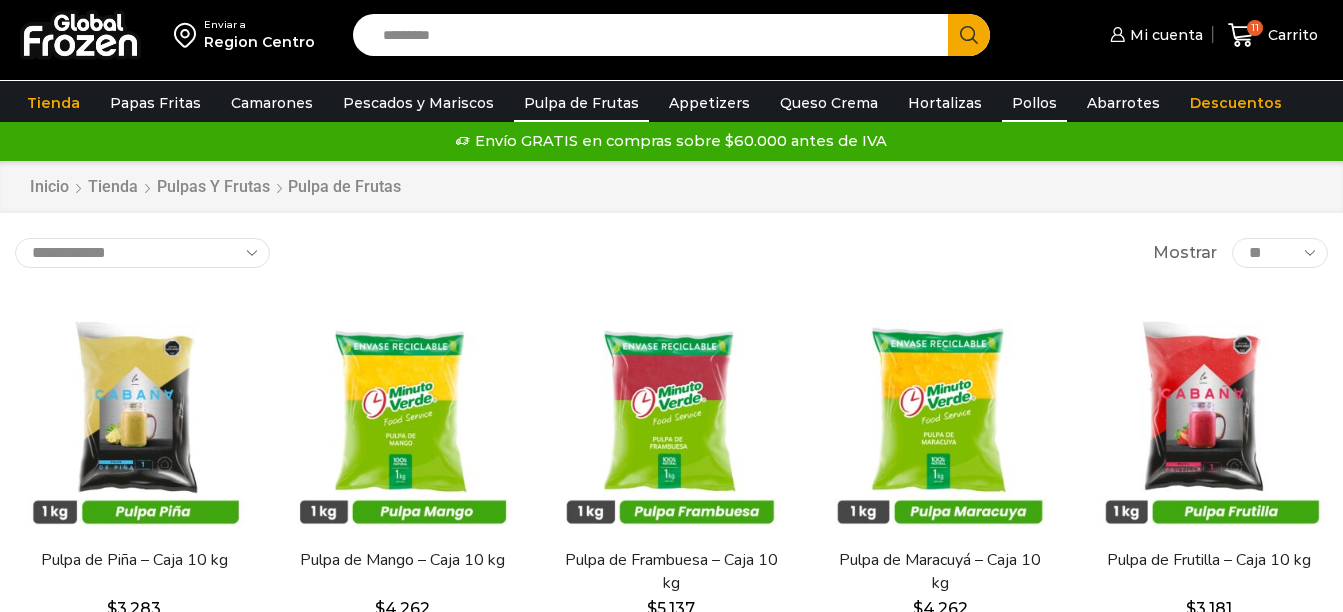 click on "Pollos" at bounding box center (1034, 103) 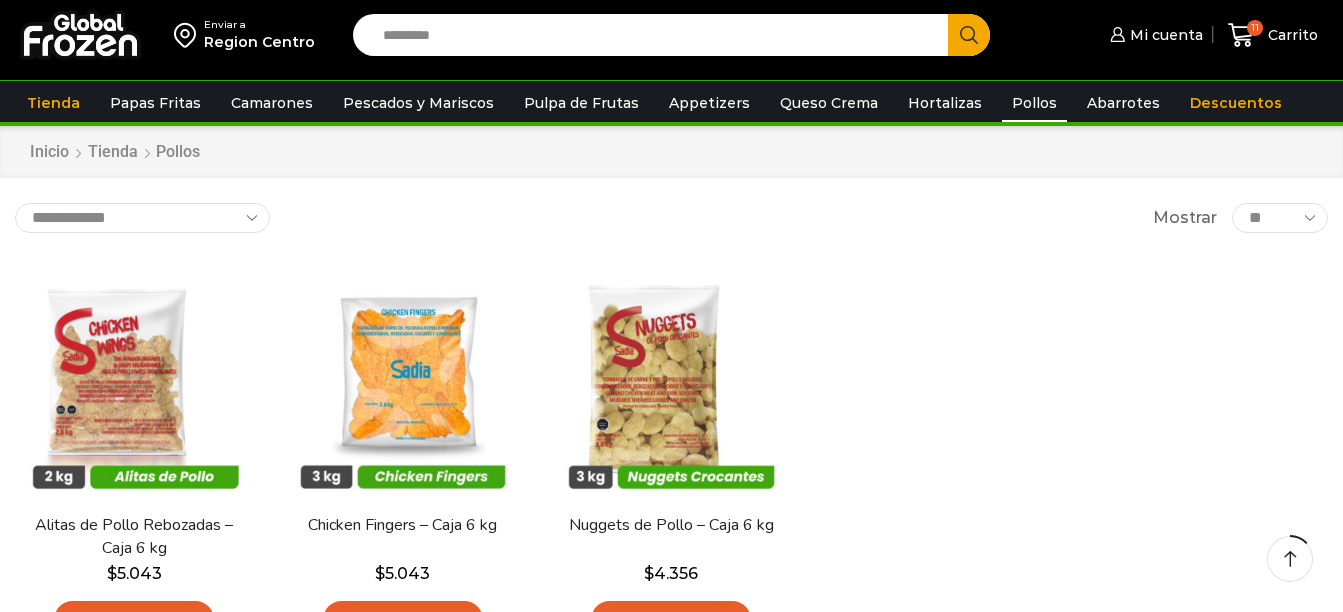 scroll, scrollTop: 0, scrollLeft: 0, axis: both 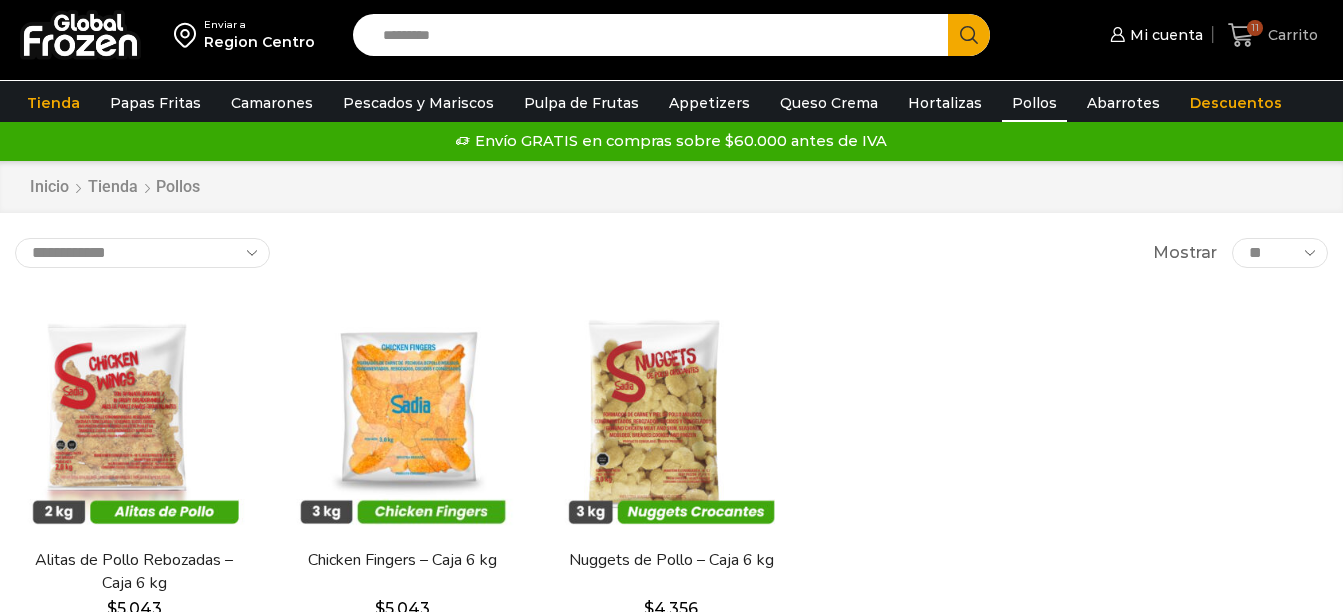 click 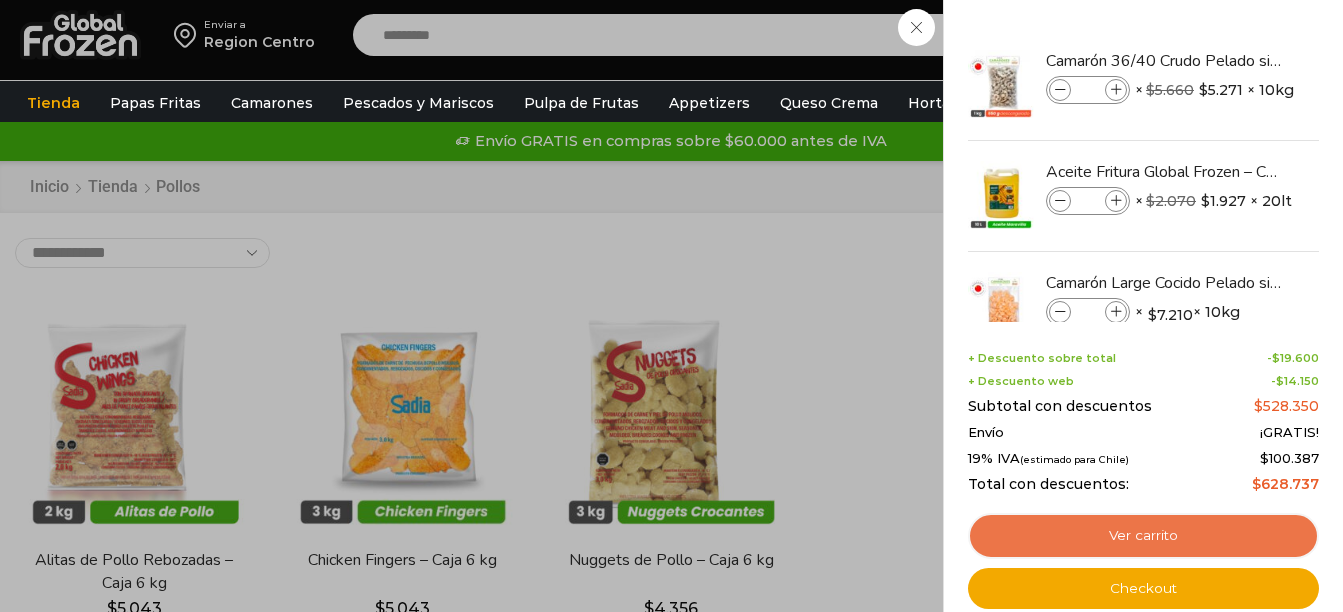 click on "Ver carrito" at bounding box center [1143, 536] 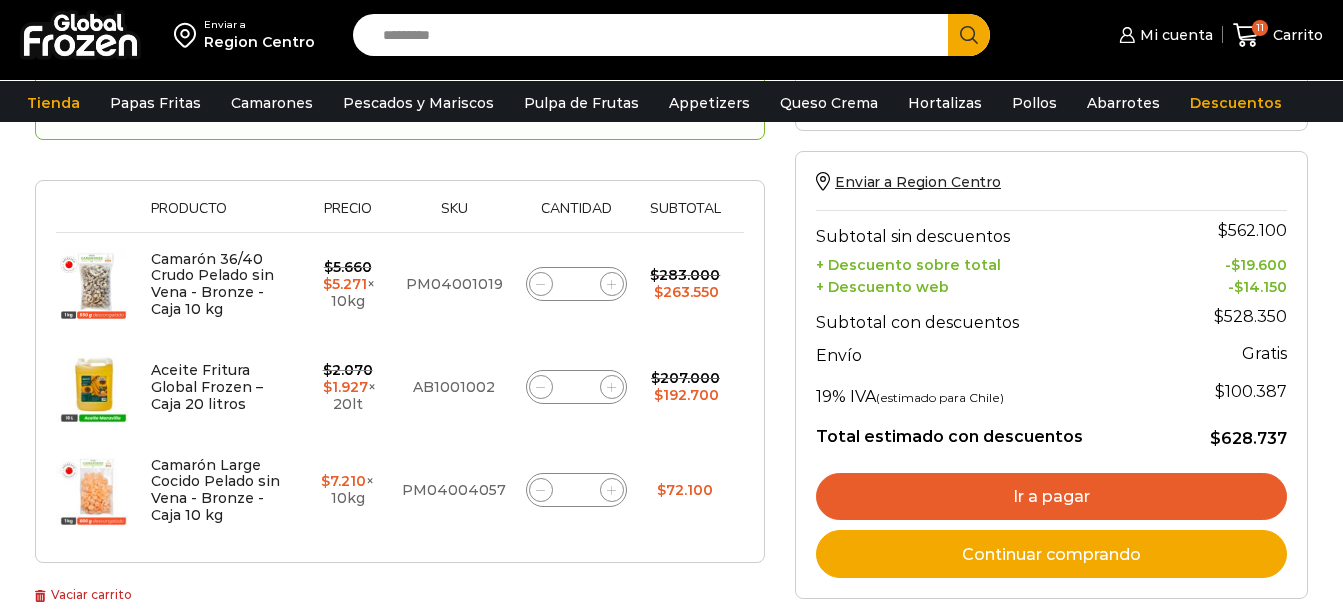 scroll, scrollTop: 134, scrollLeft: 0, axis: vertical 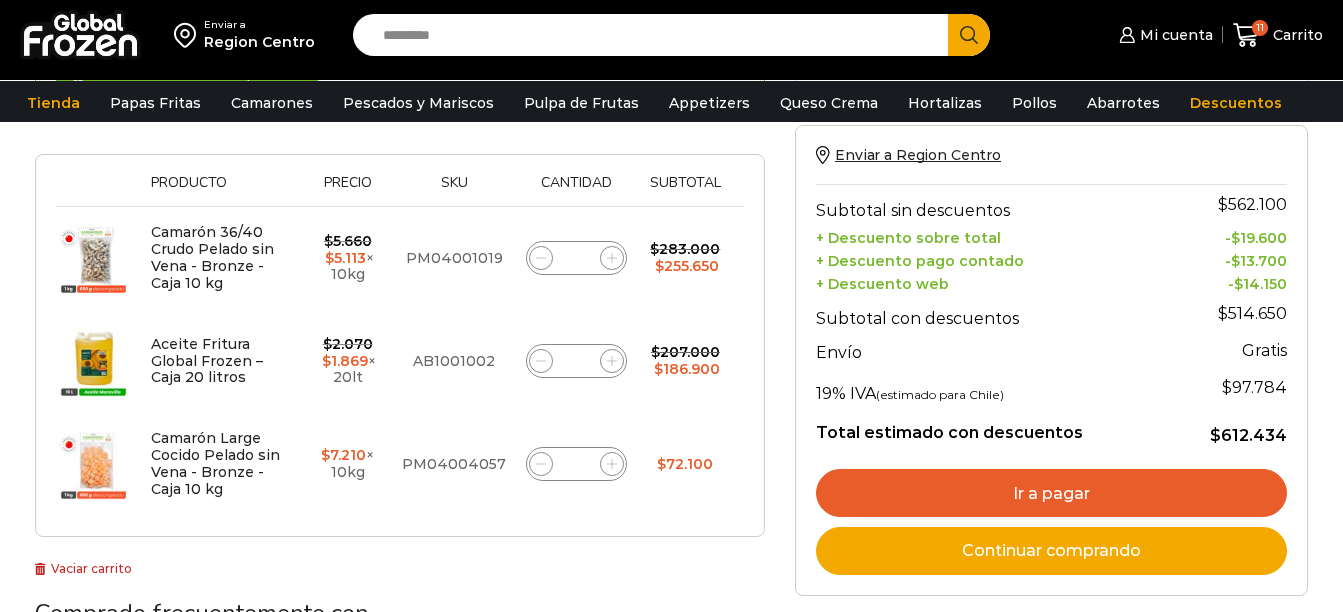 click 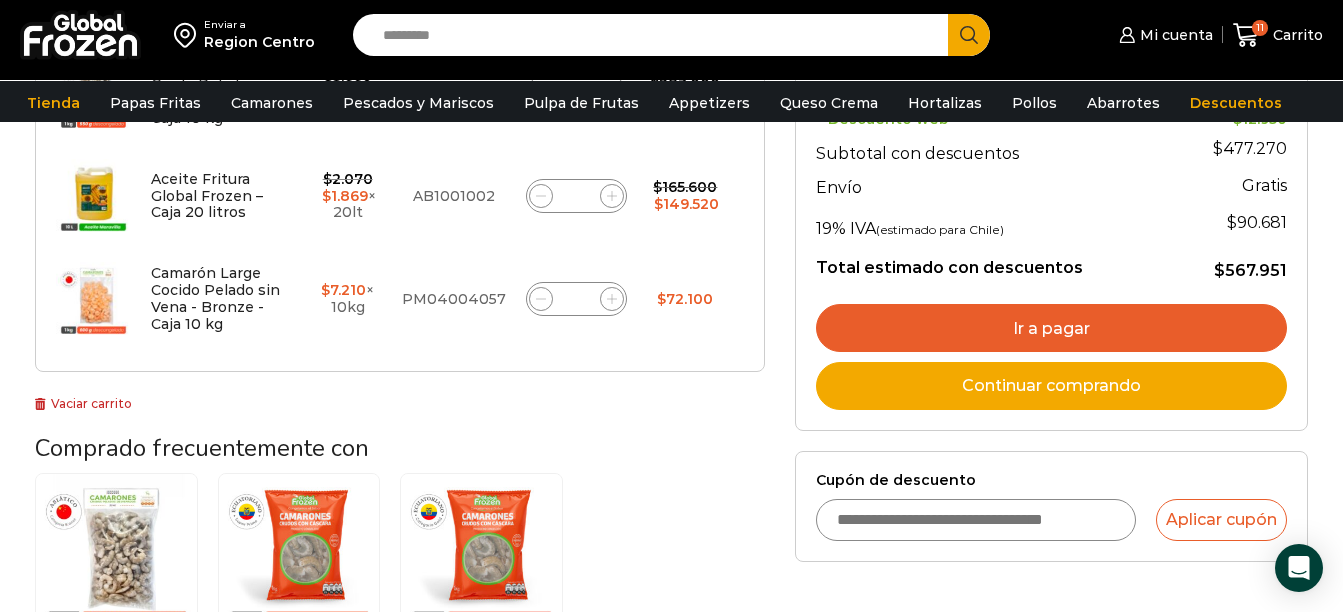 scroll, scrollTop: 600, scrollLeft: 0, axis: vertical 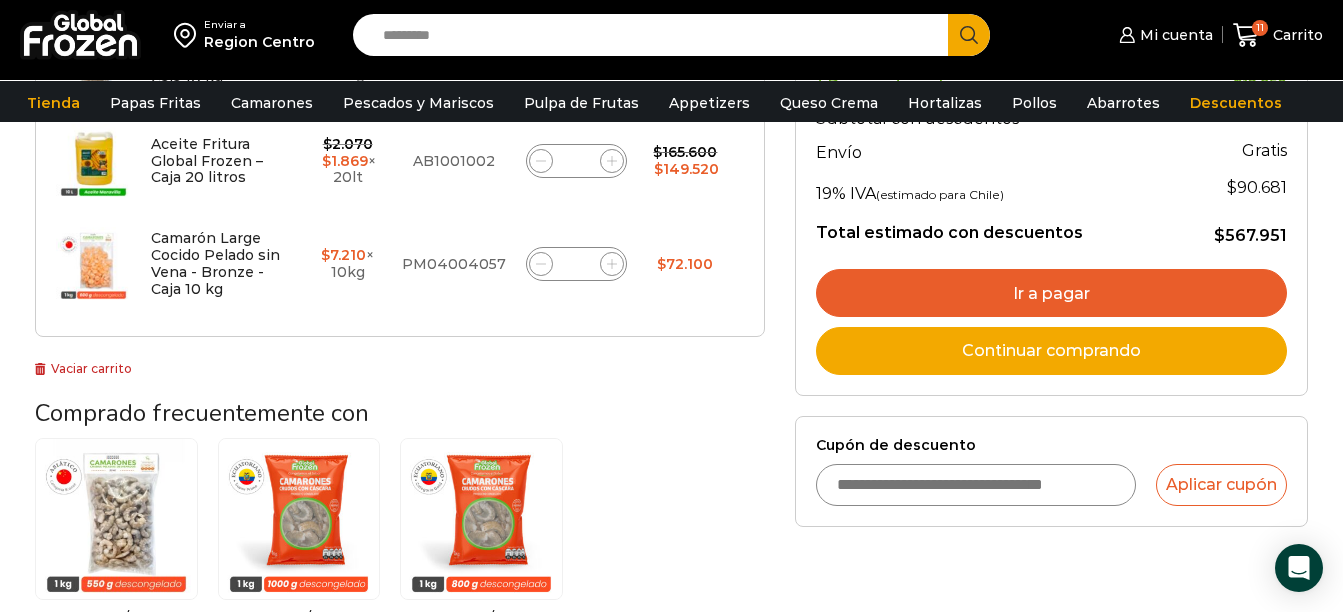 click on "Ir a pagar" at bounding box center (1051, 293) 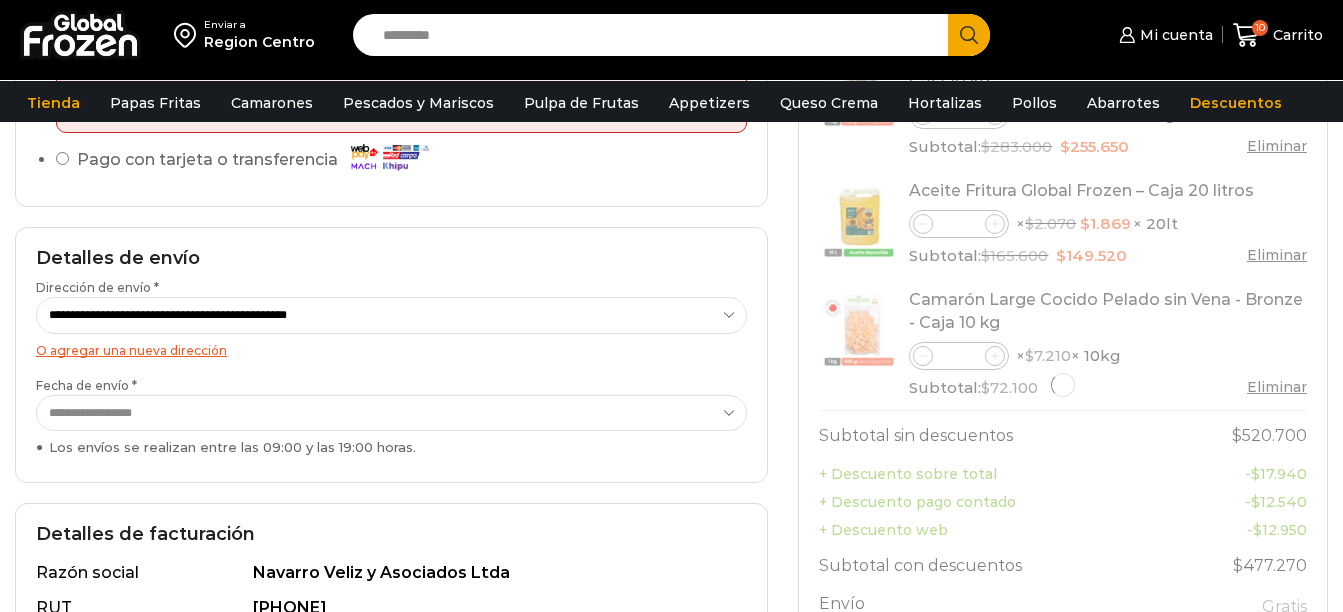 scroll, scrollTop: 300, scrollLeft: 0, axis: vertical 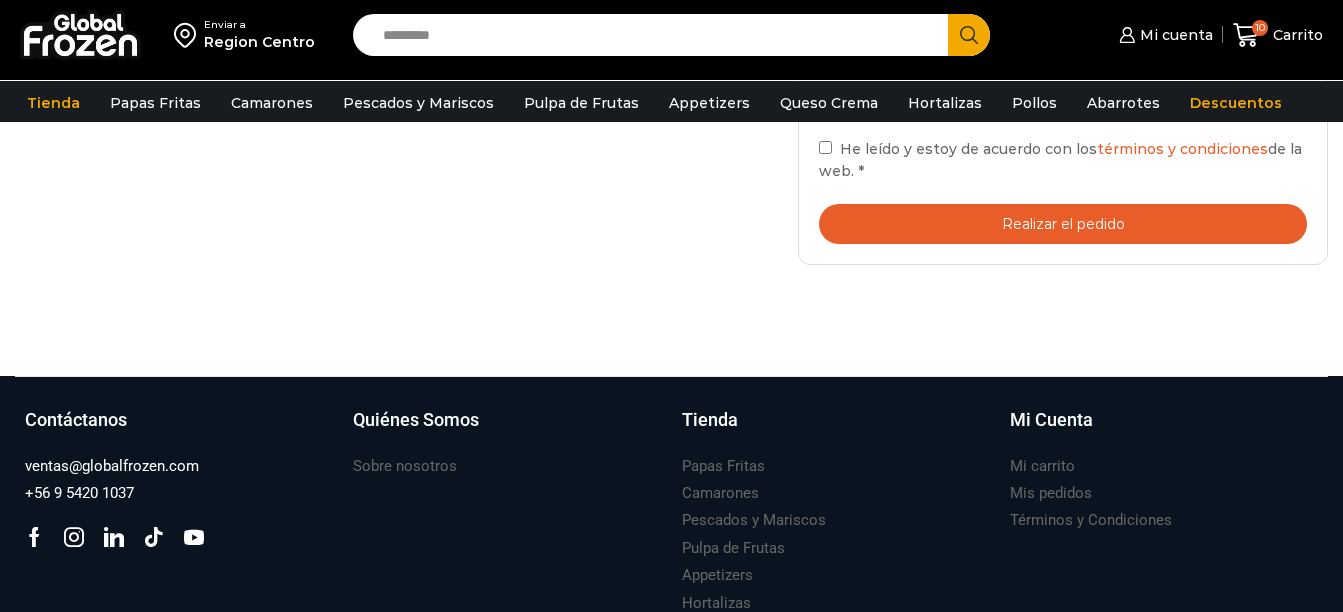 click on "Realizar el pedido" at bounding box center [1063, 224] 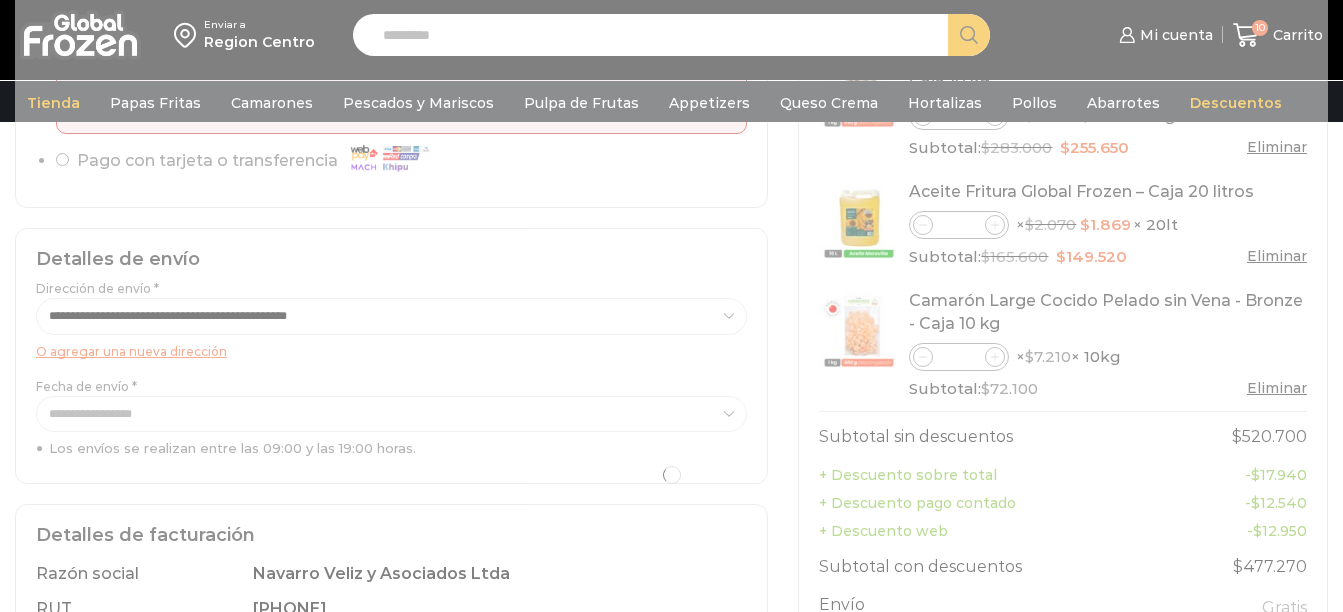 scroll, scrollTop: 300, scrollLeft: 0, axis: vertical 